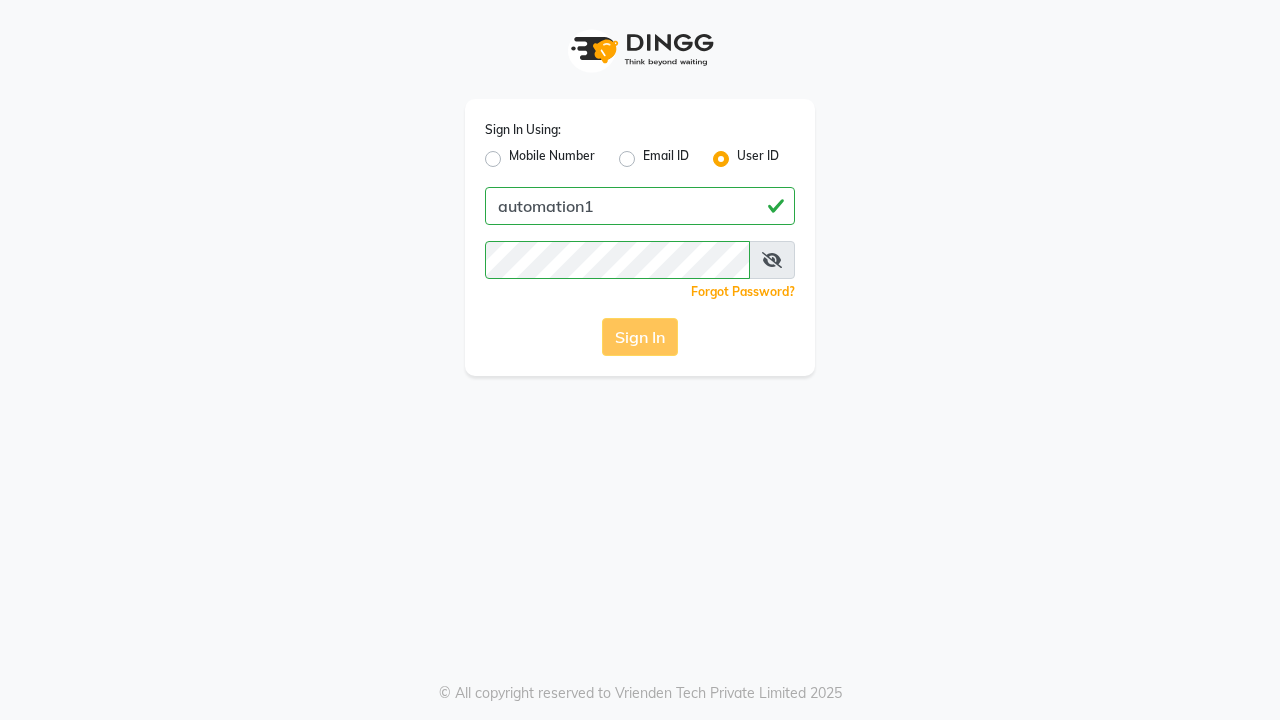 scroll, scrollTop: 0, scrollLeft: 0, axis: both 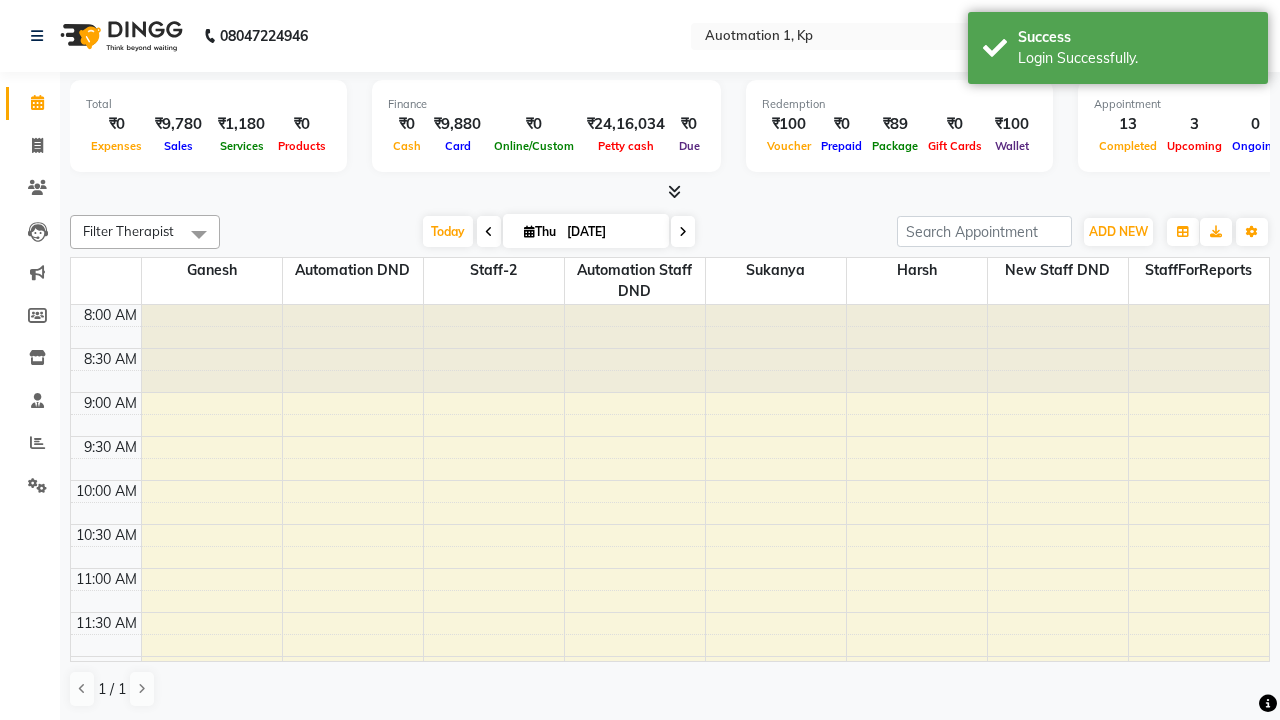 select on "en" 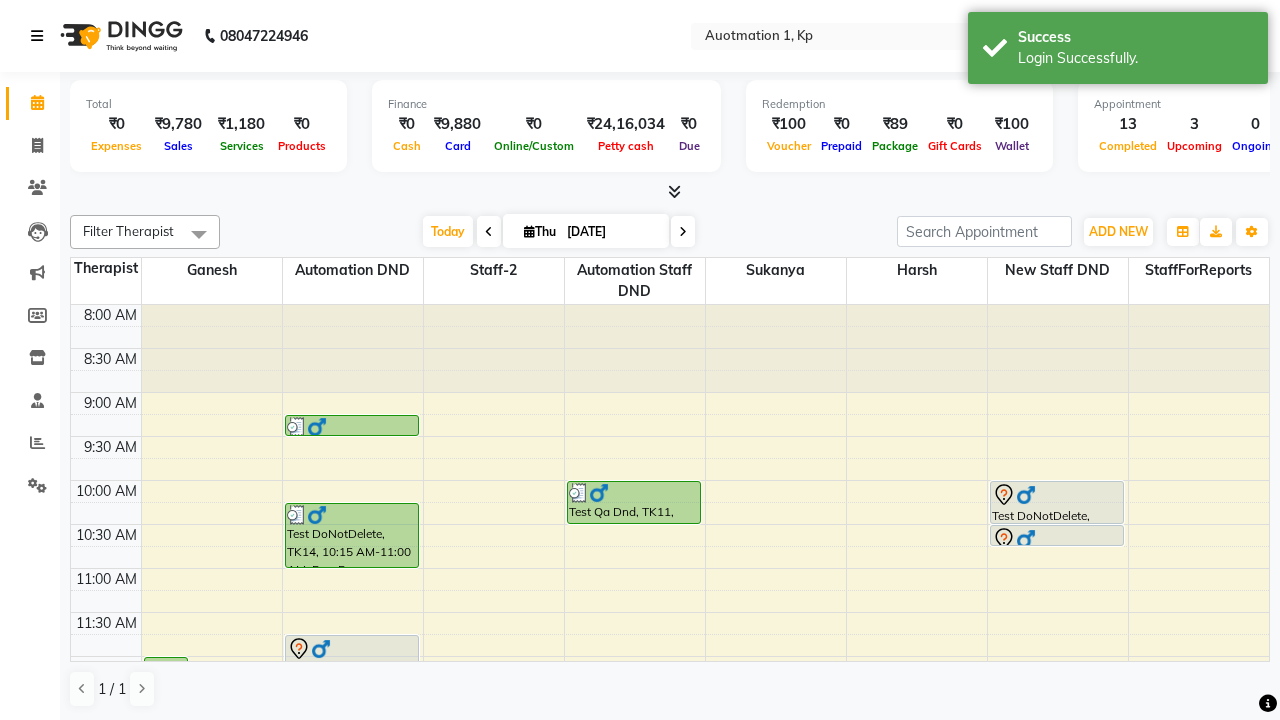 click at bounding box center [37, 36] 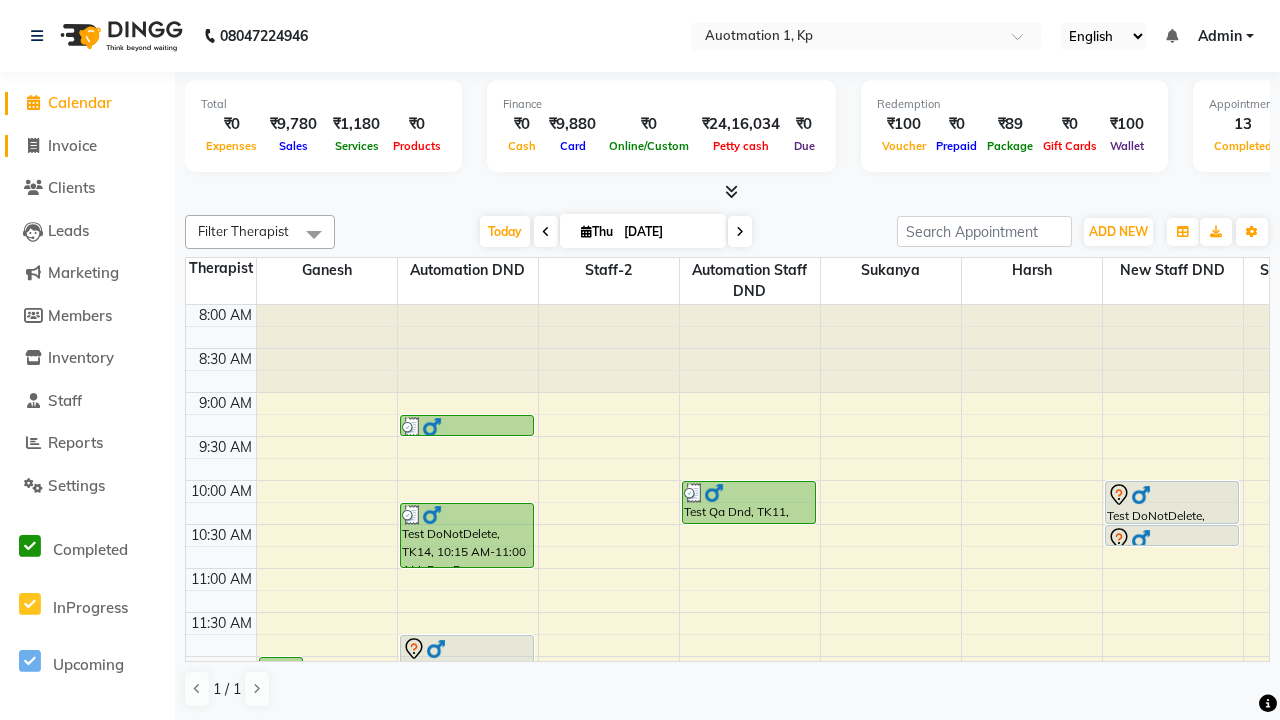 click on "Invoice" 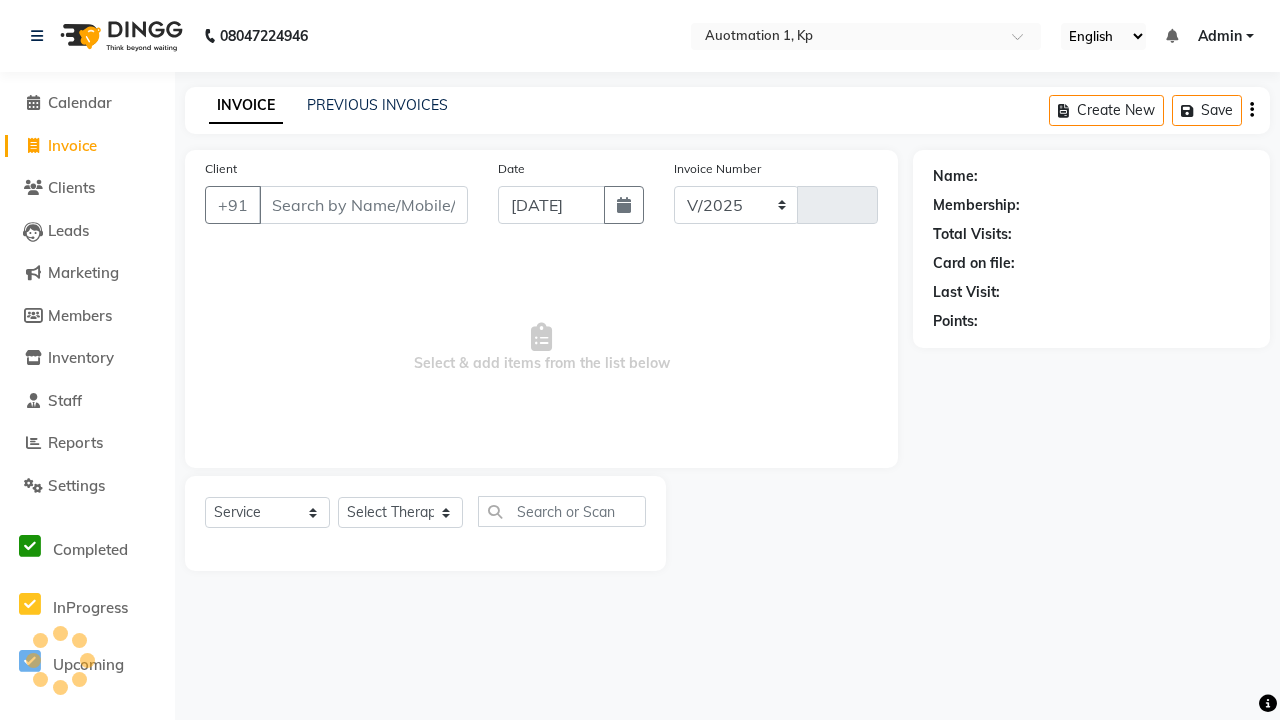 select on "150" 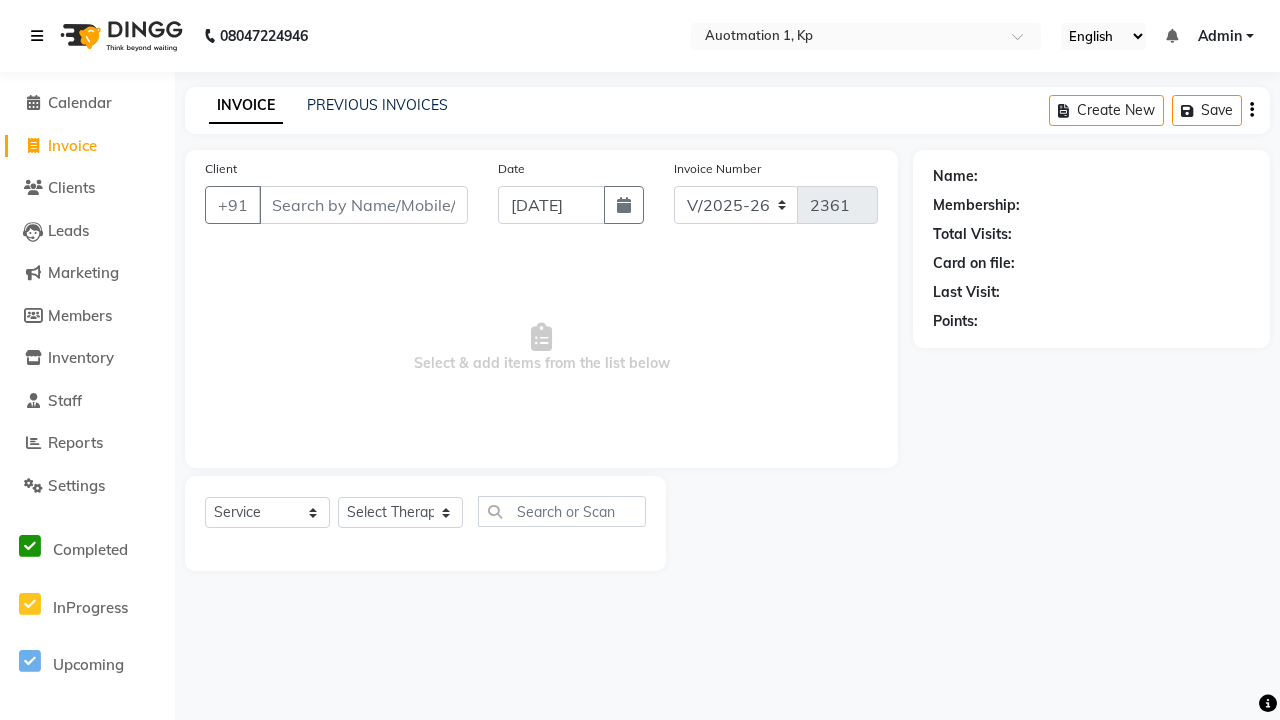 click at bounding box center [37, 36] 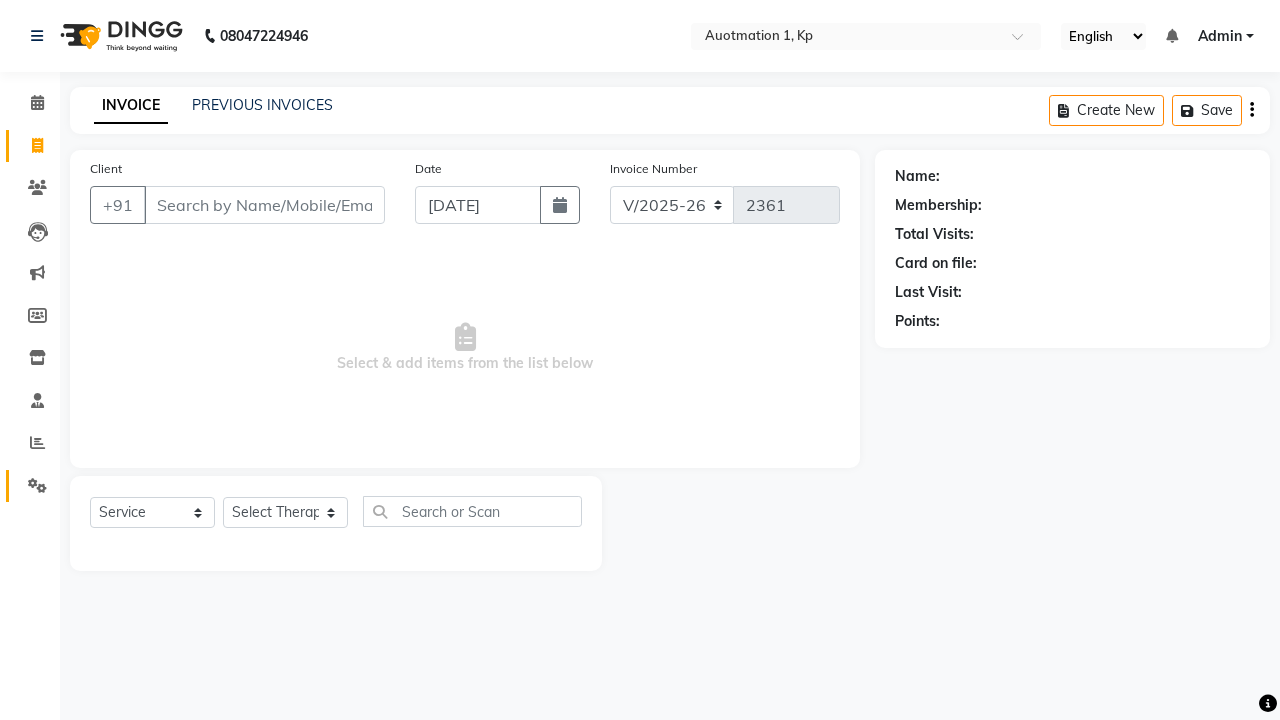 click 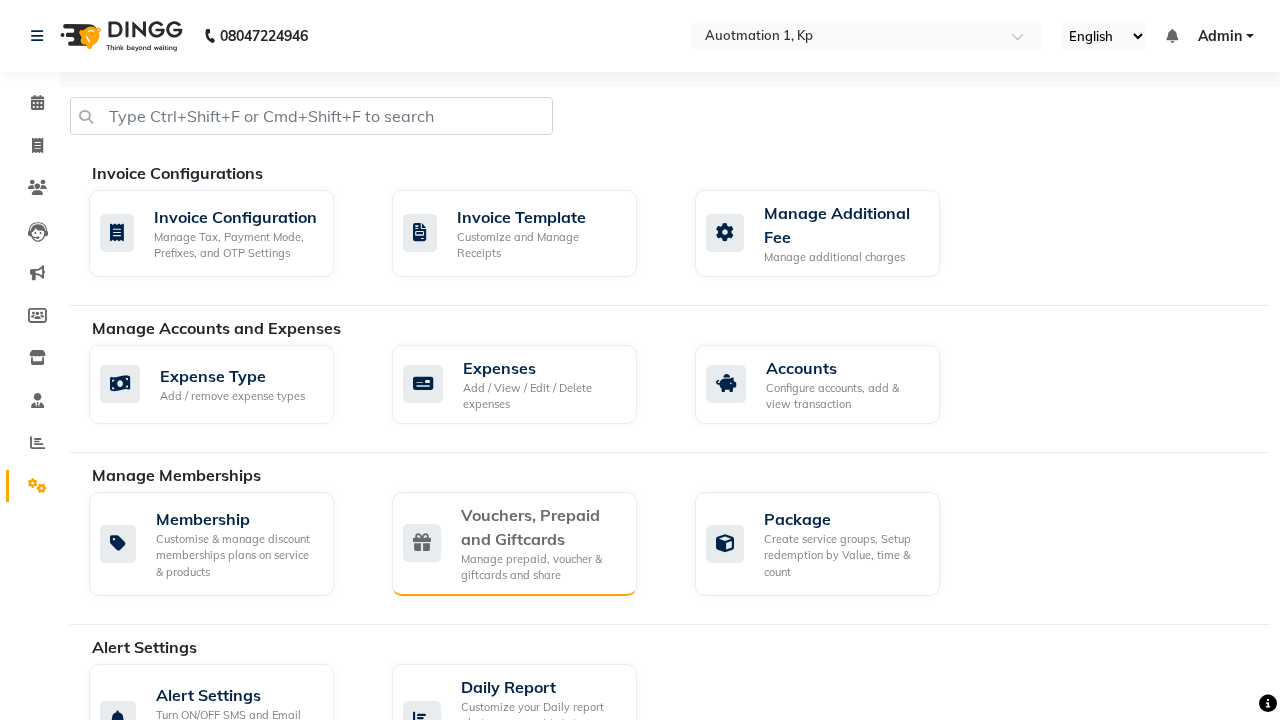 click on "Vouchers, Prepaid and Giftcards" 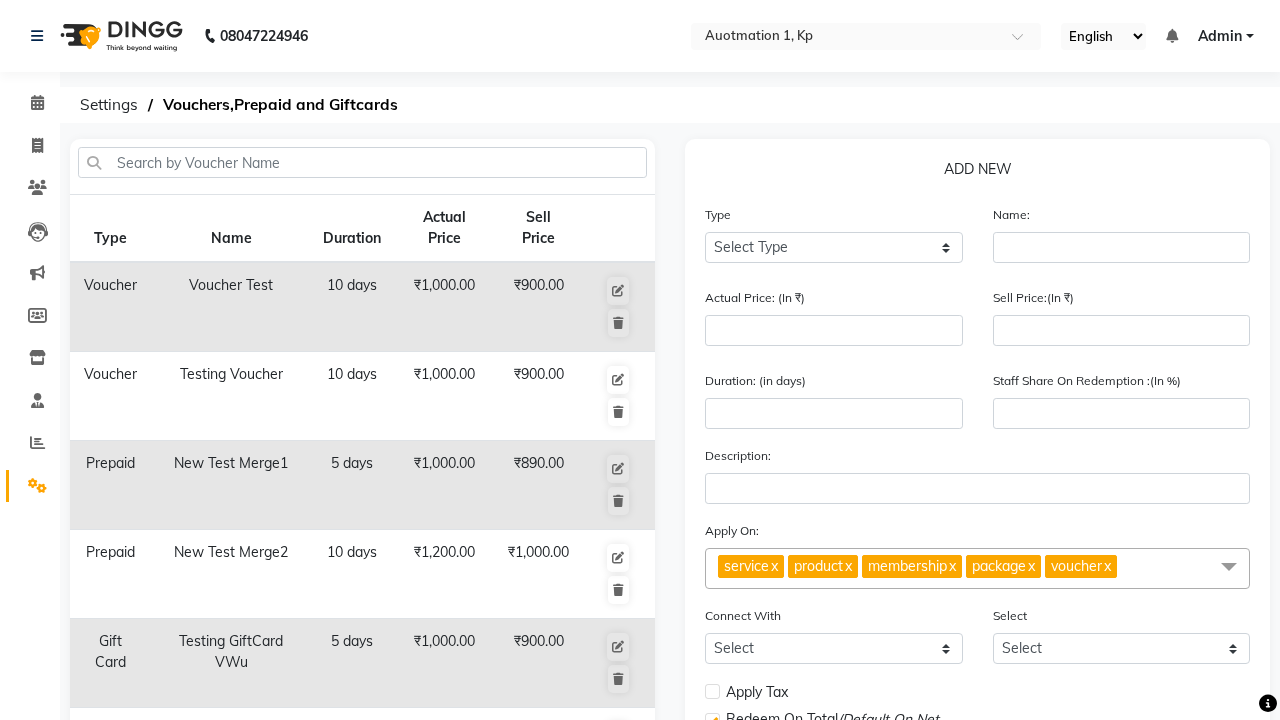 select on "P" 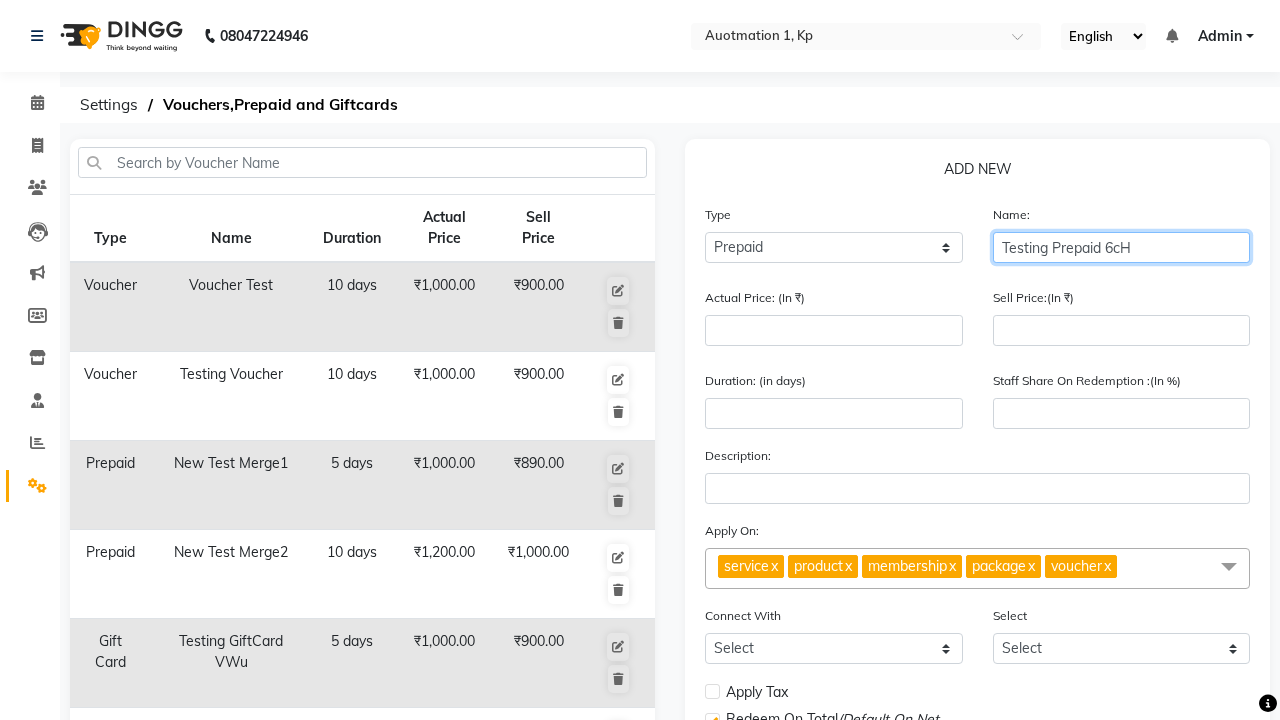 type on "Testing Prepaid 6cH" 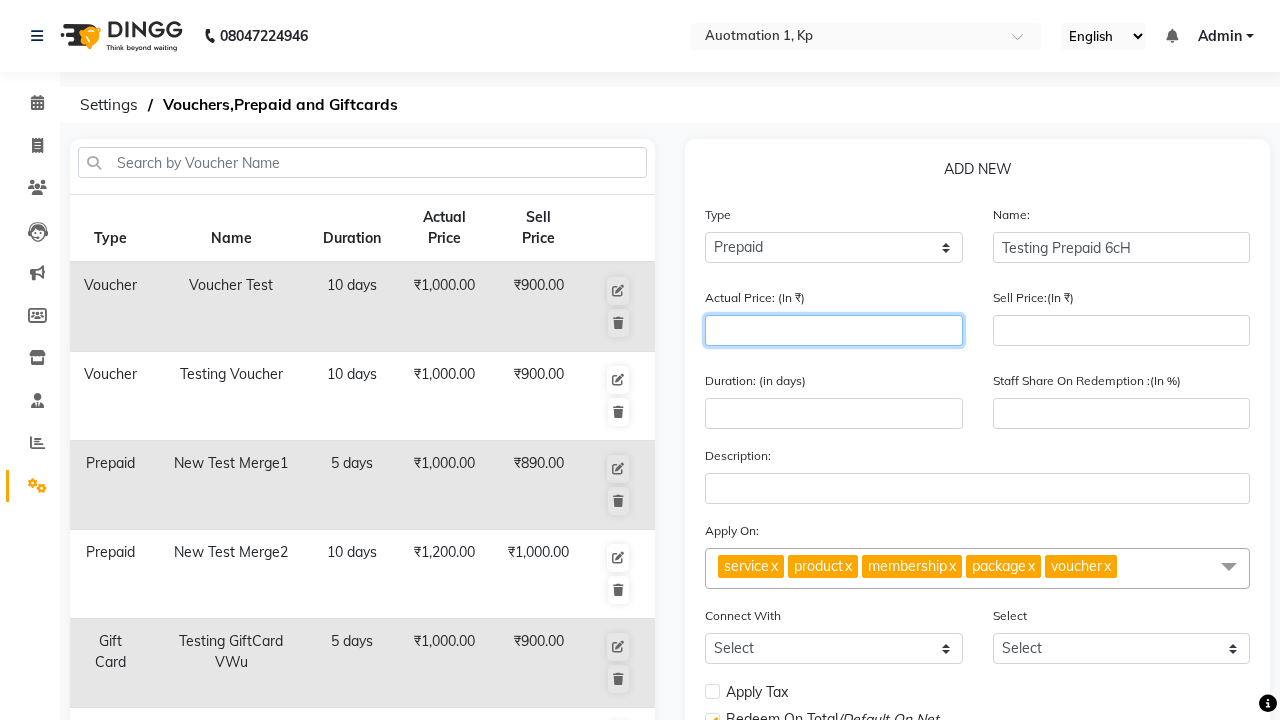 type on "1500" 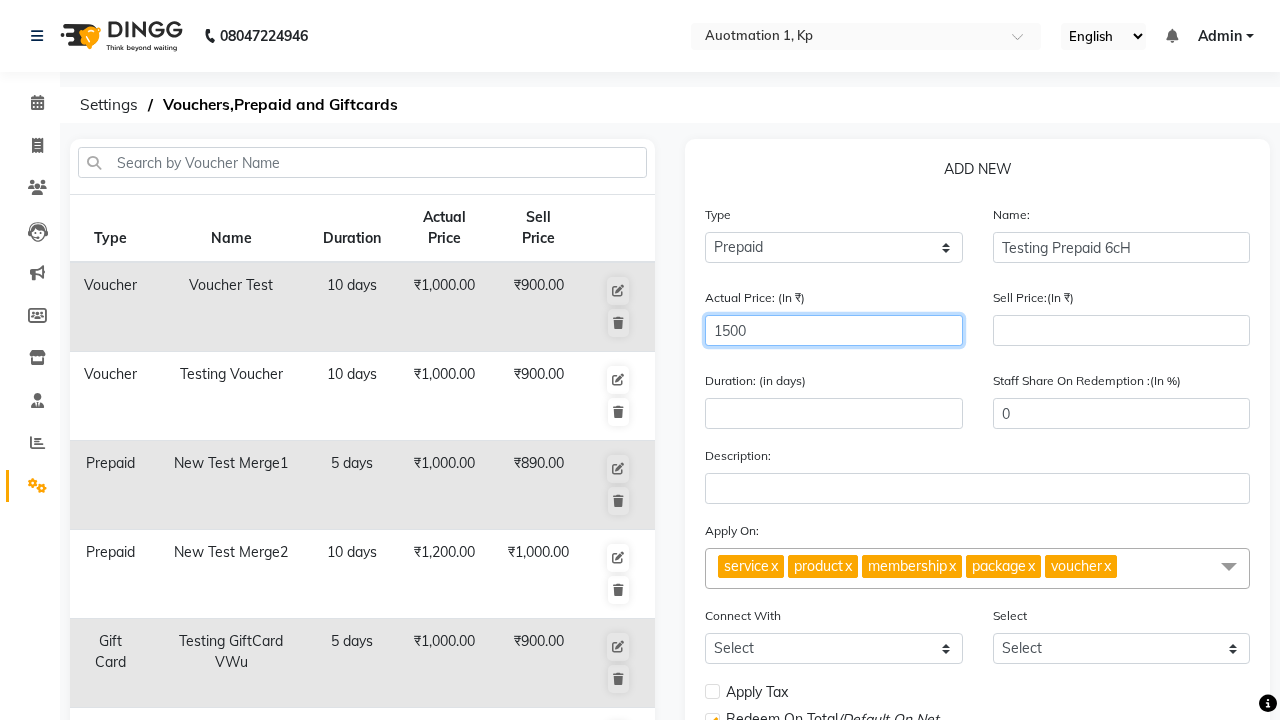 type on "1500" 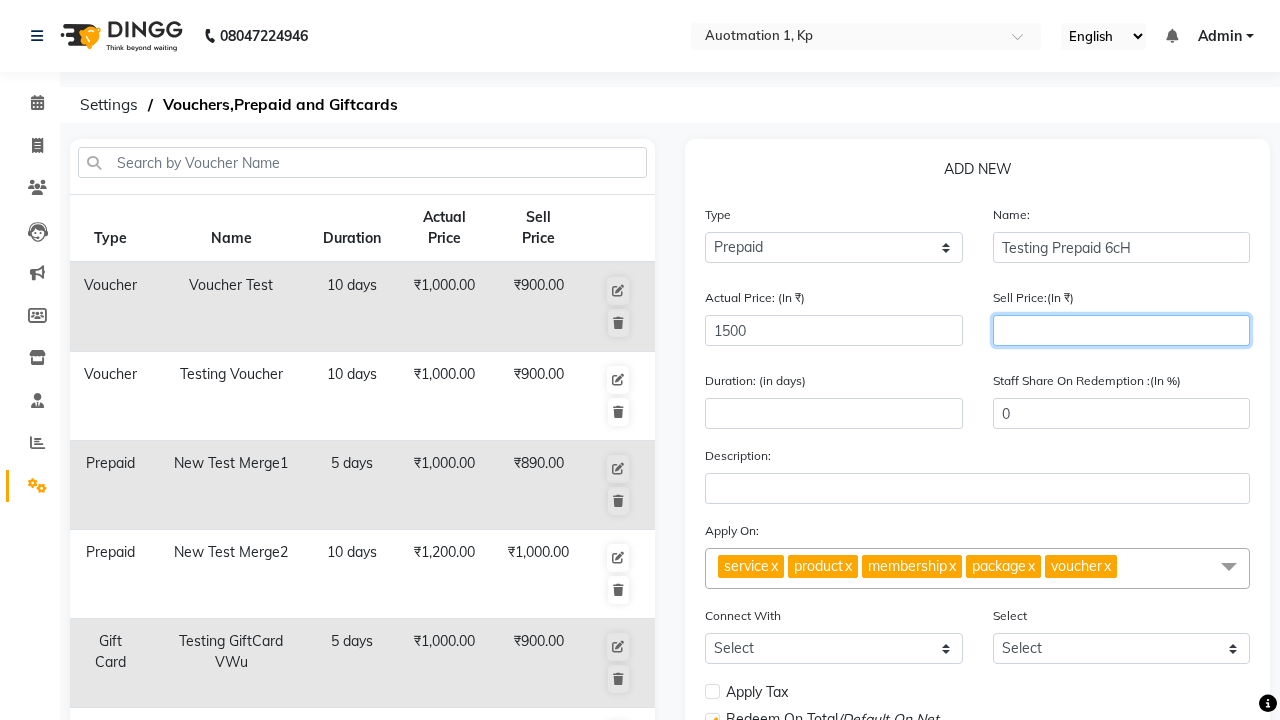 type on "1200" 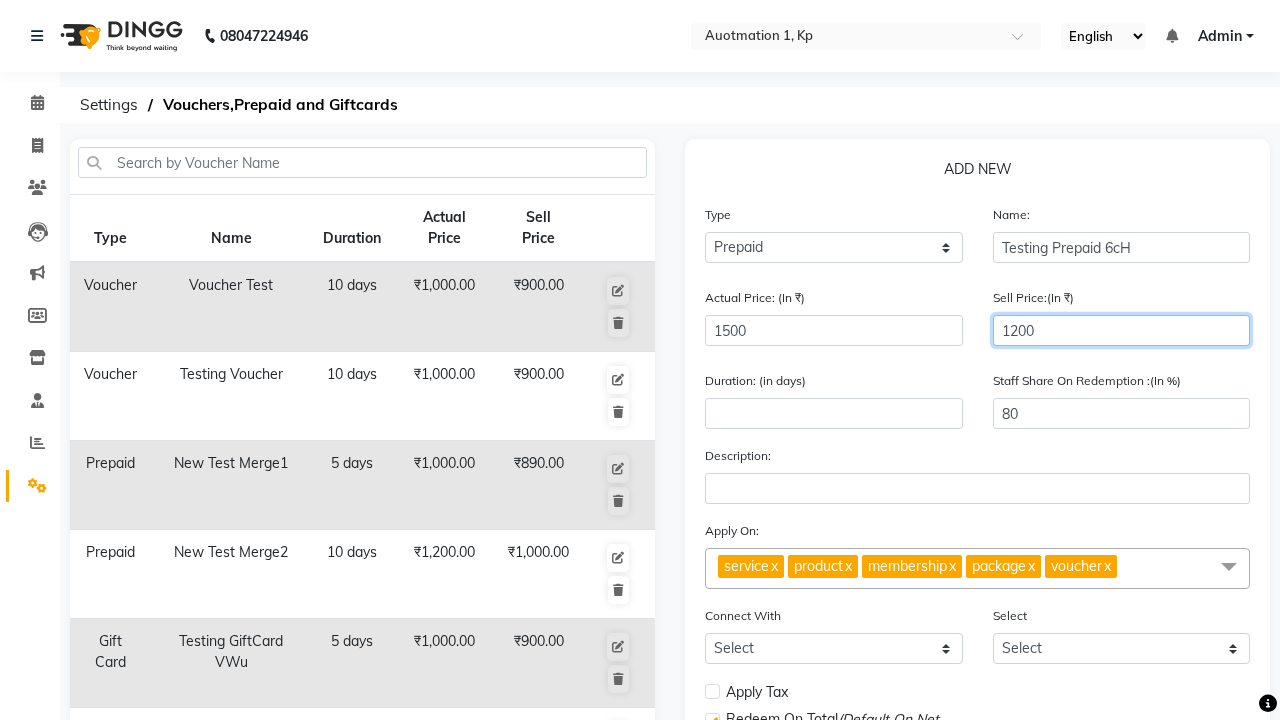 type on "1200" 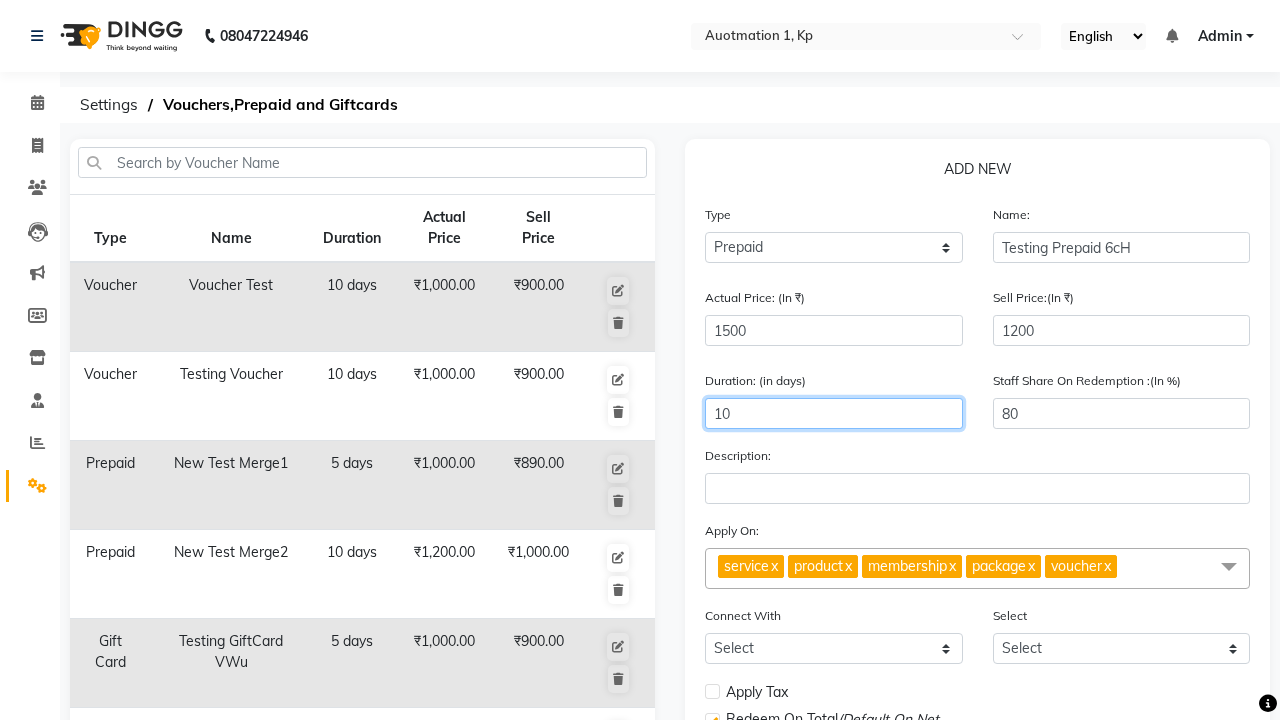 type on "10" 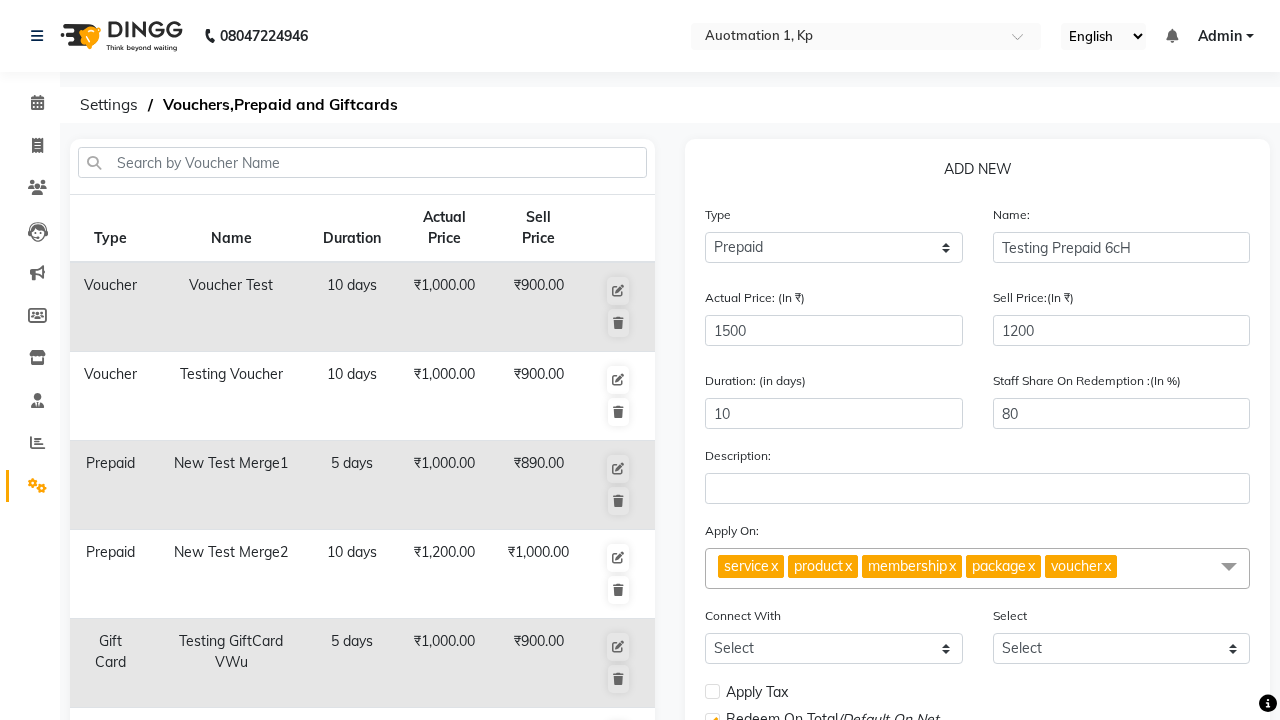 click on "Save" 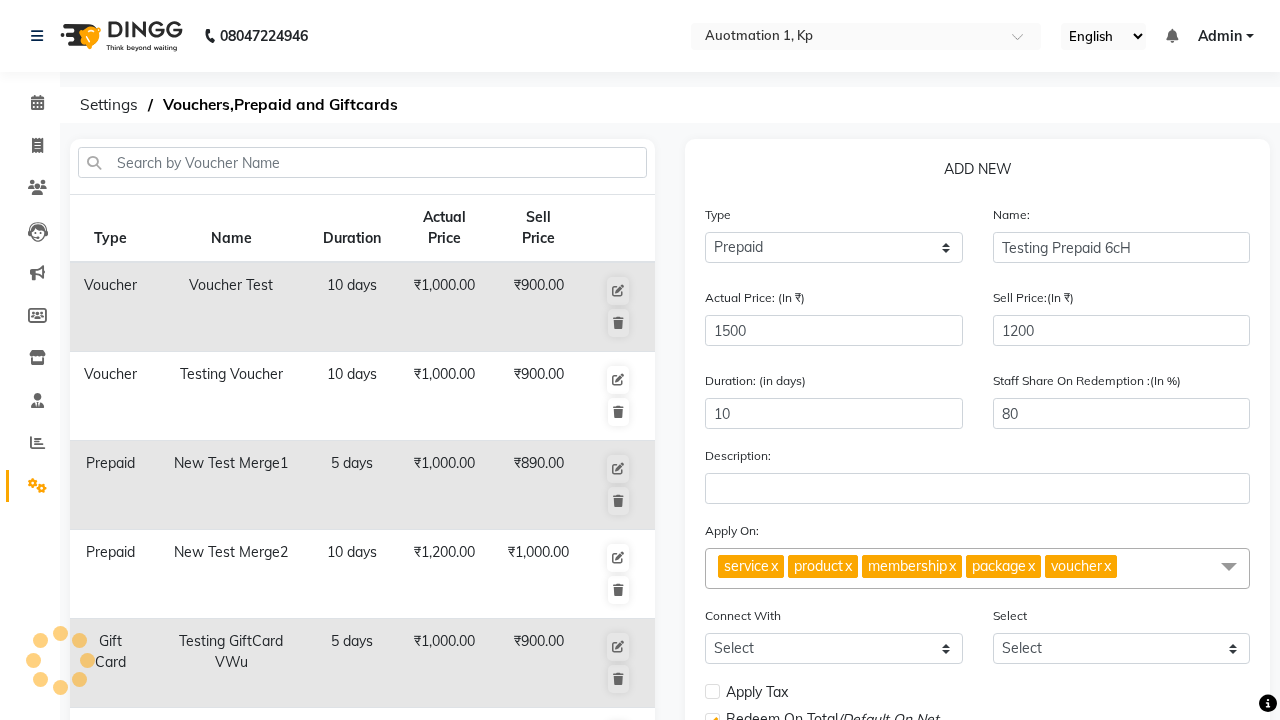 scroll, scrollTop: 497, scrollLeft: 0, axis: vertical 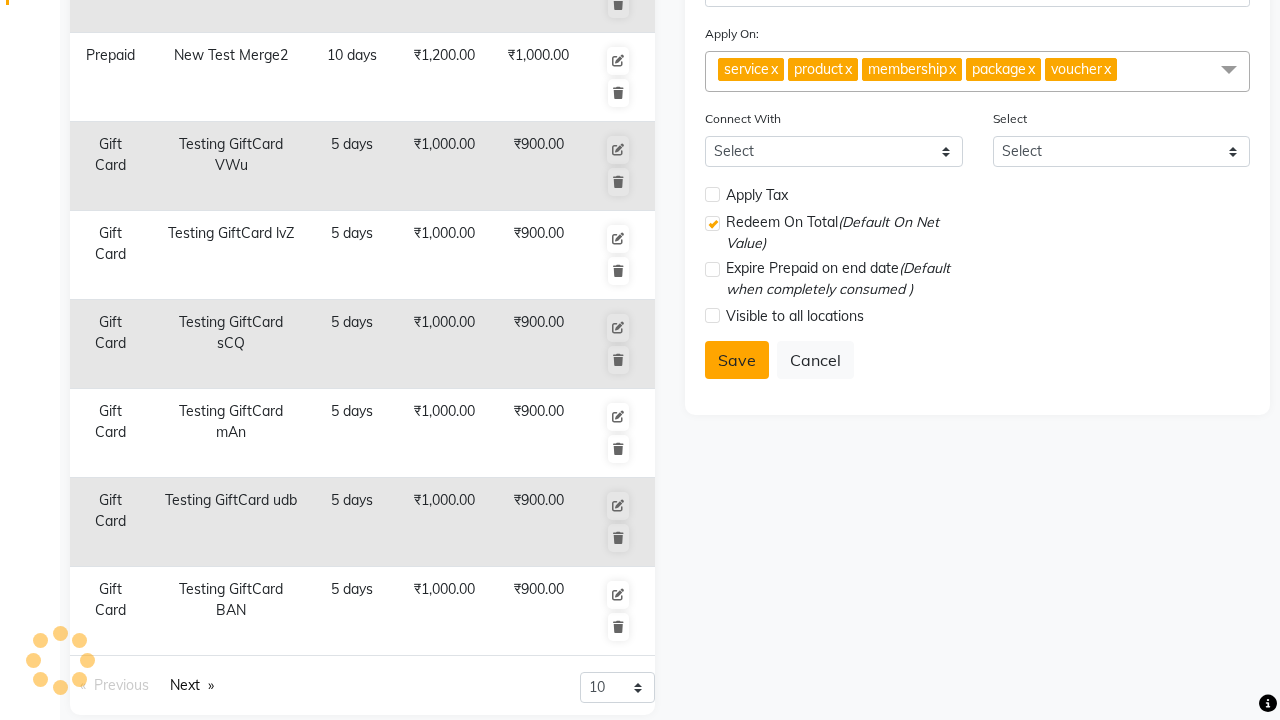select 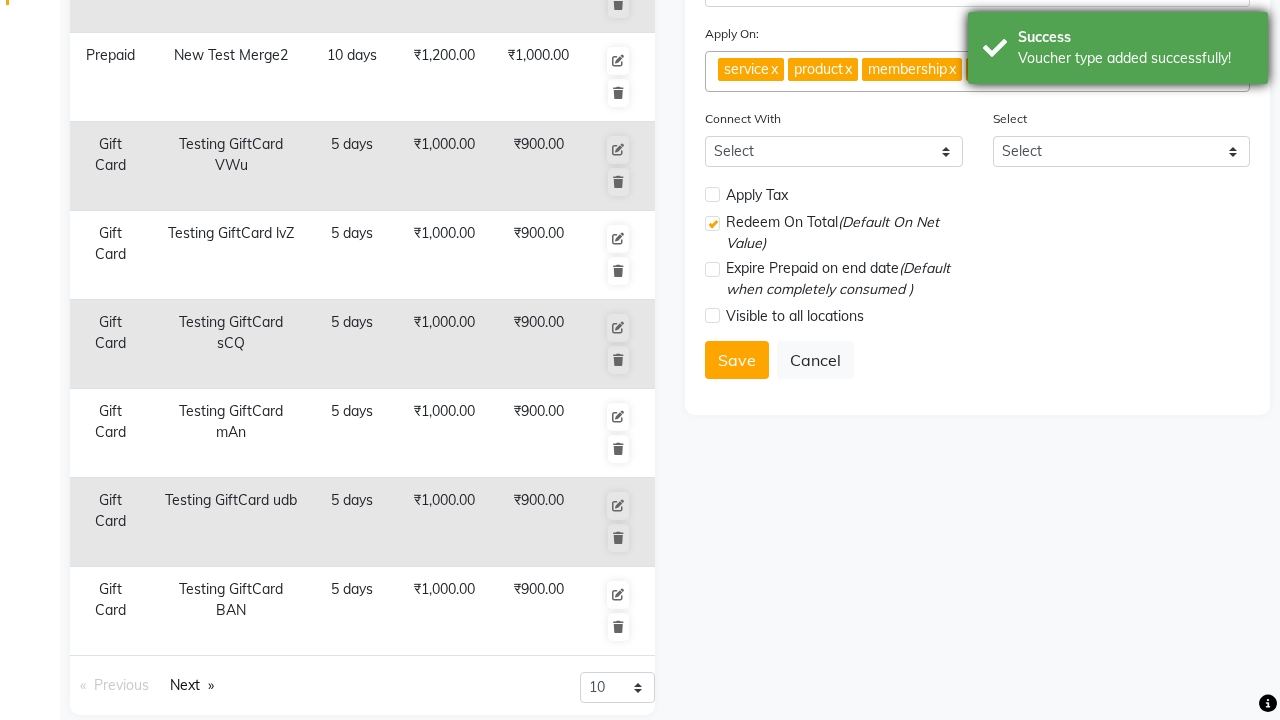 click on "Voucher type added successfully!" at bounding box center (1135, 58) 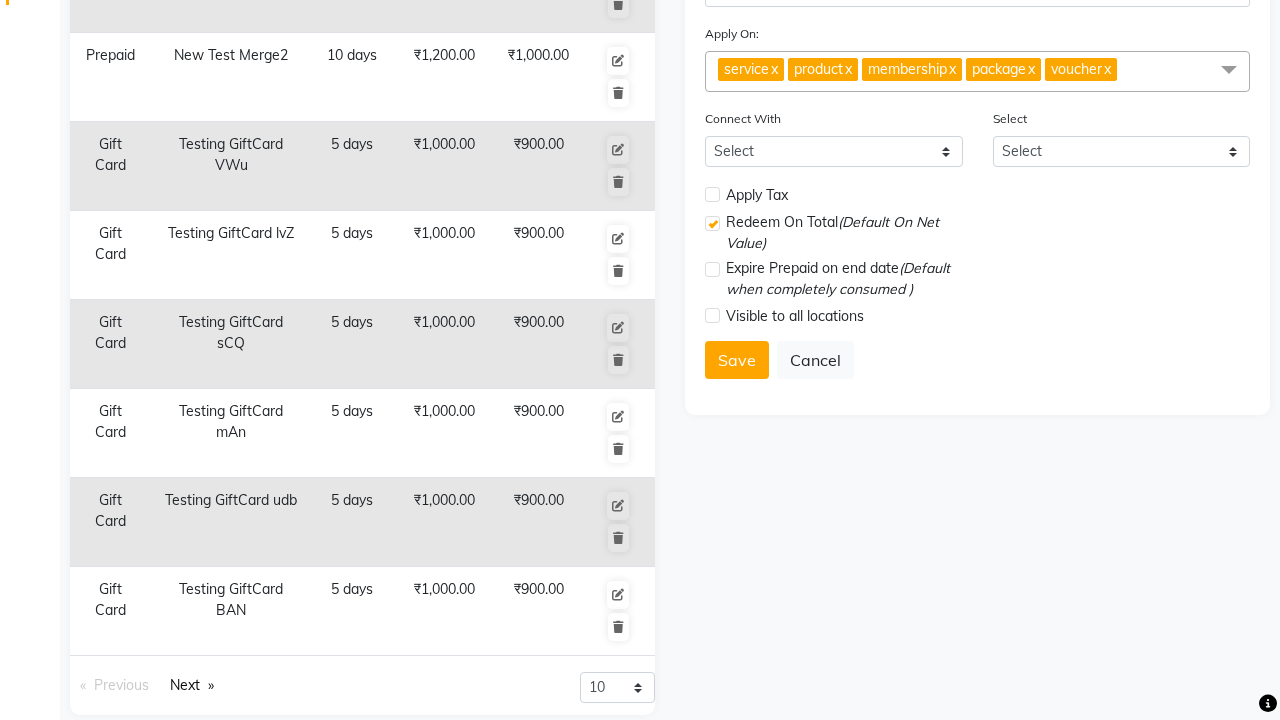 click at bounding box center (37, -461) 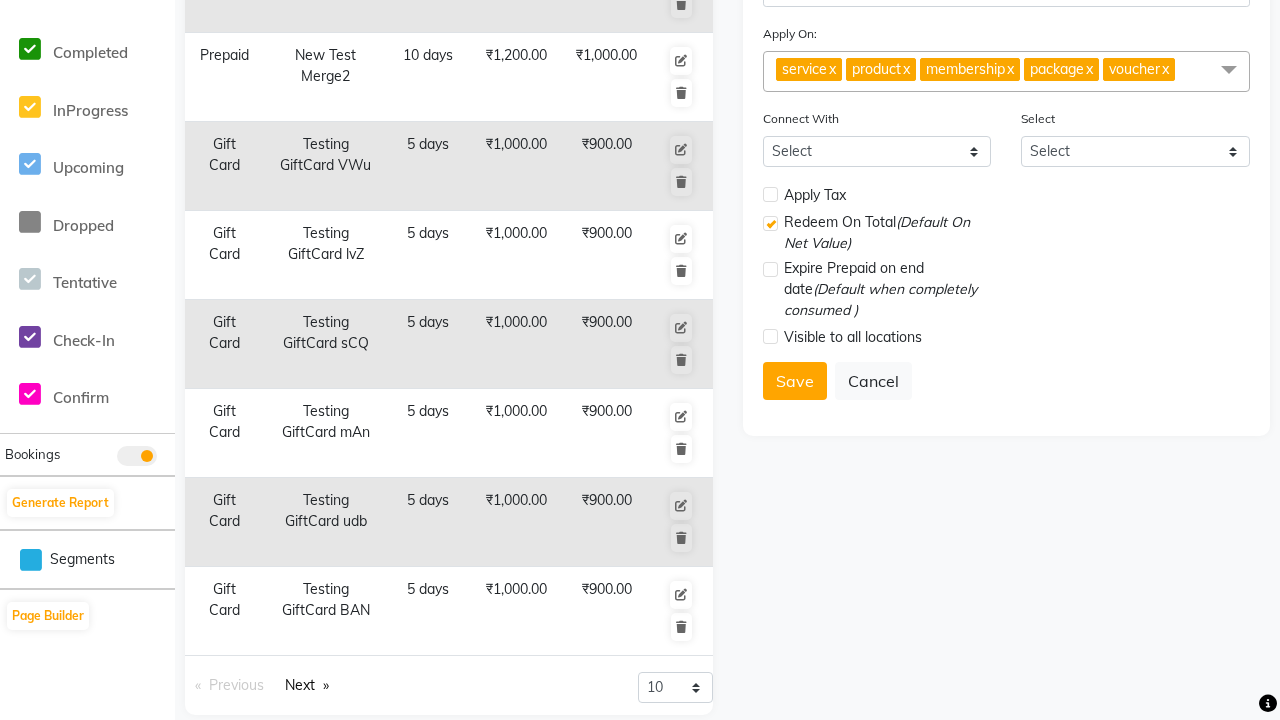 scroll, scrollTop: 0, scrollLeft: 0, axis: both 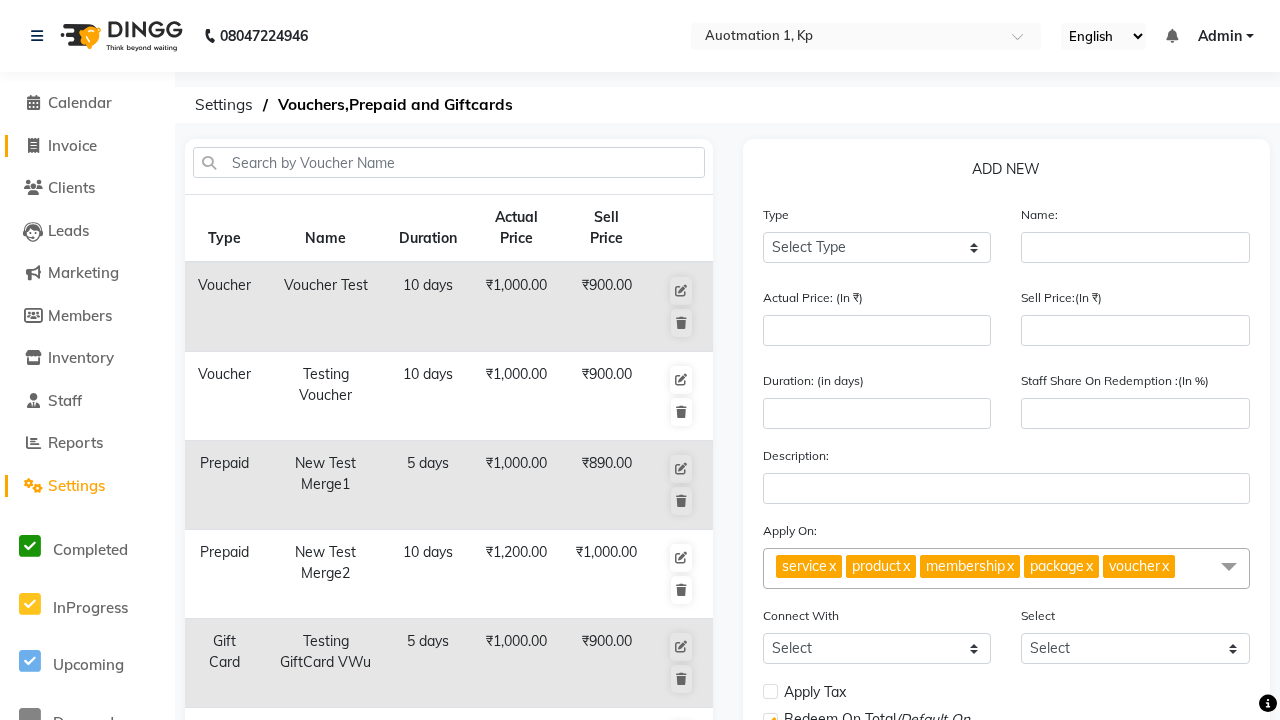 click on "Invoice" 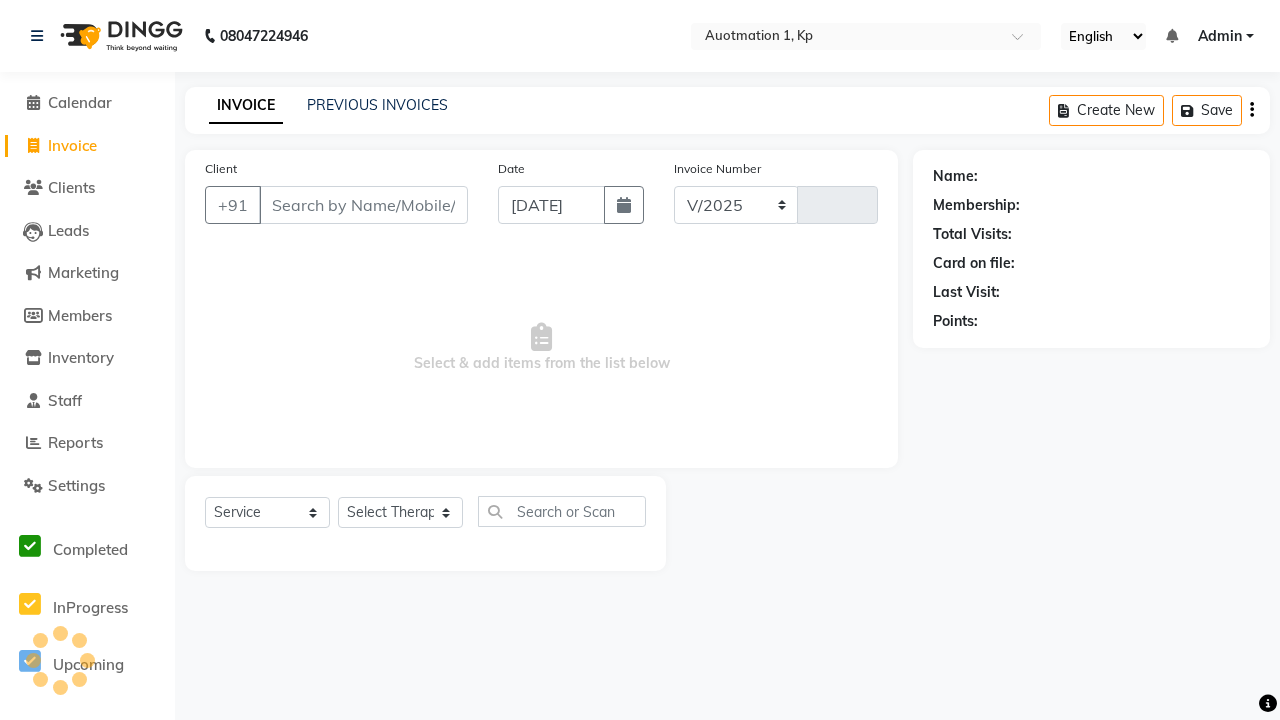 select on "150" 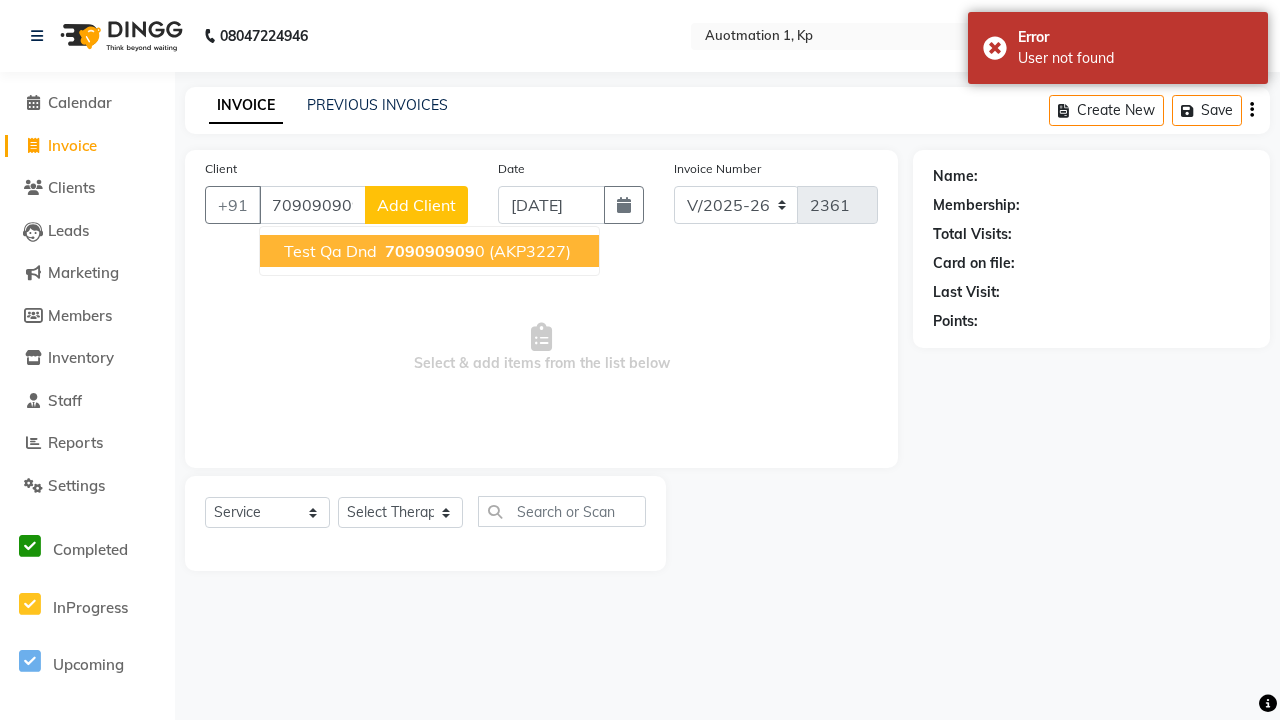 click on "709090909" at bounding box center [430, 251] 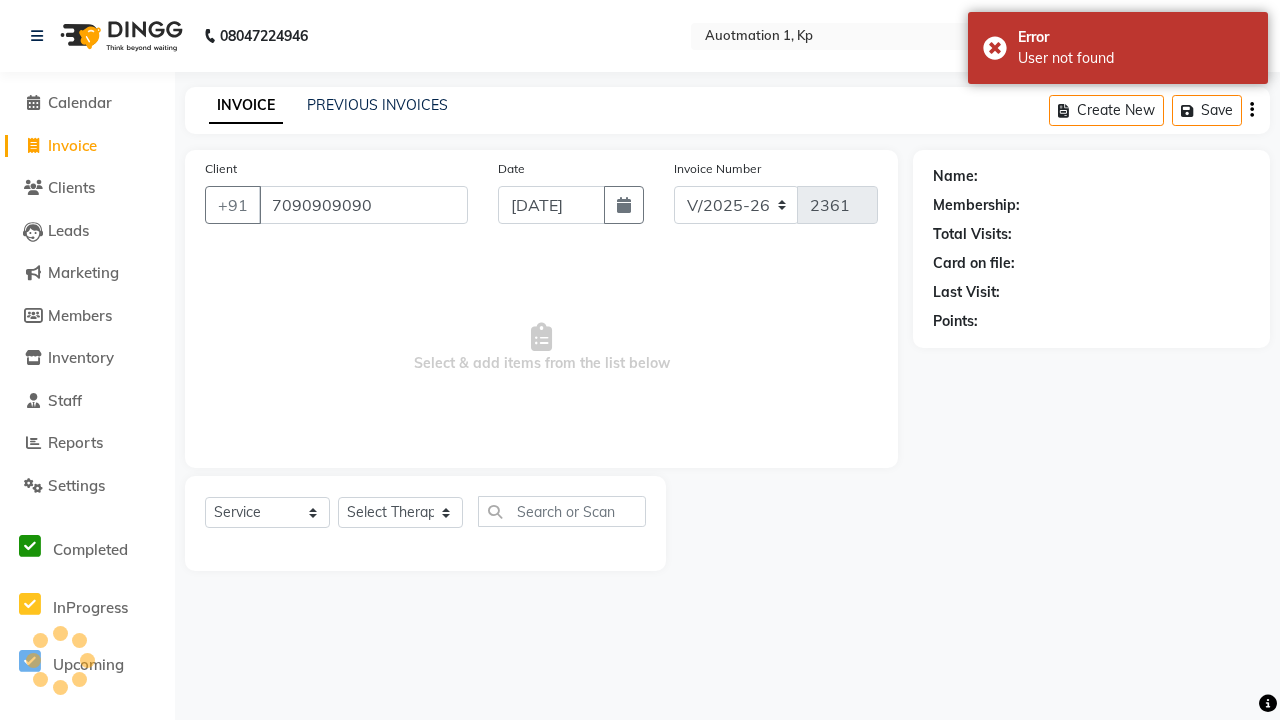 type on "7090909090" 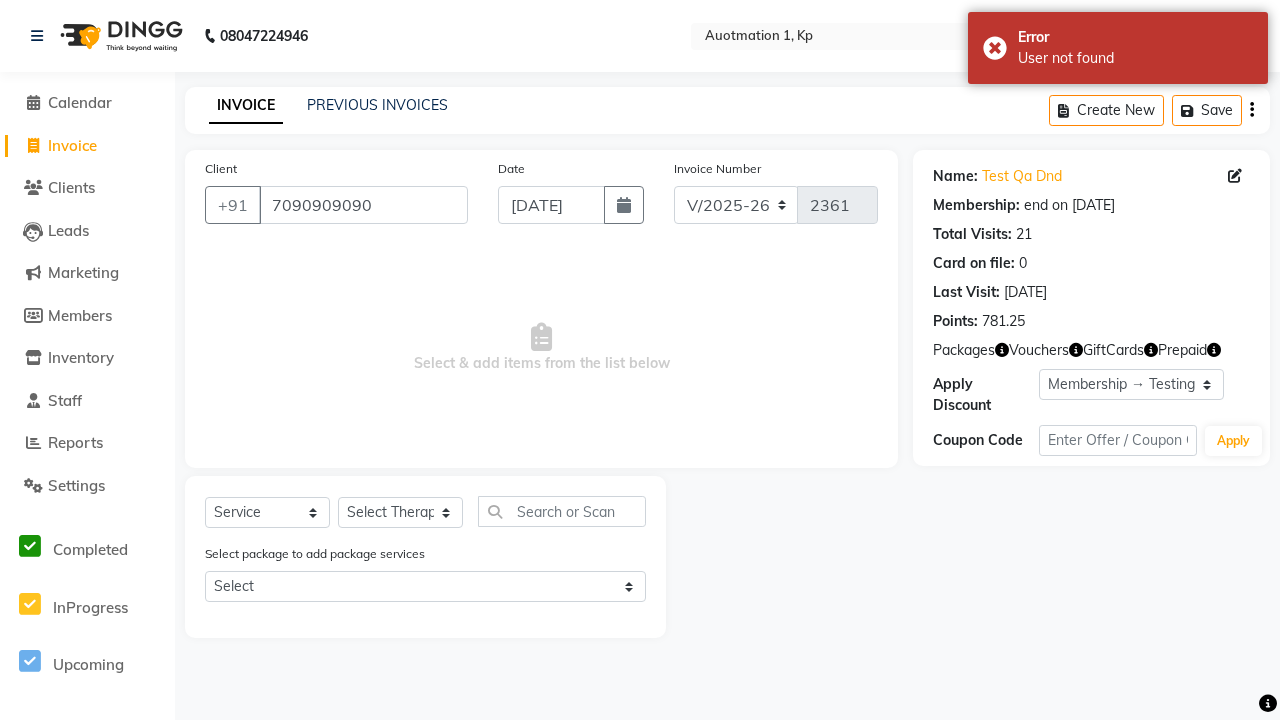 select on "0:" 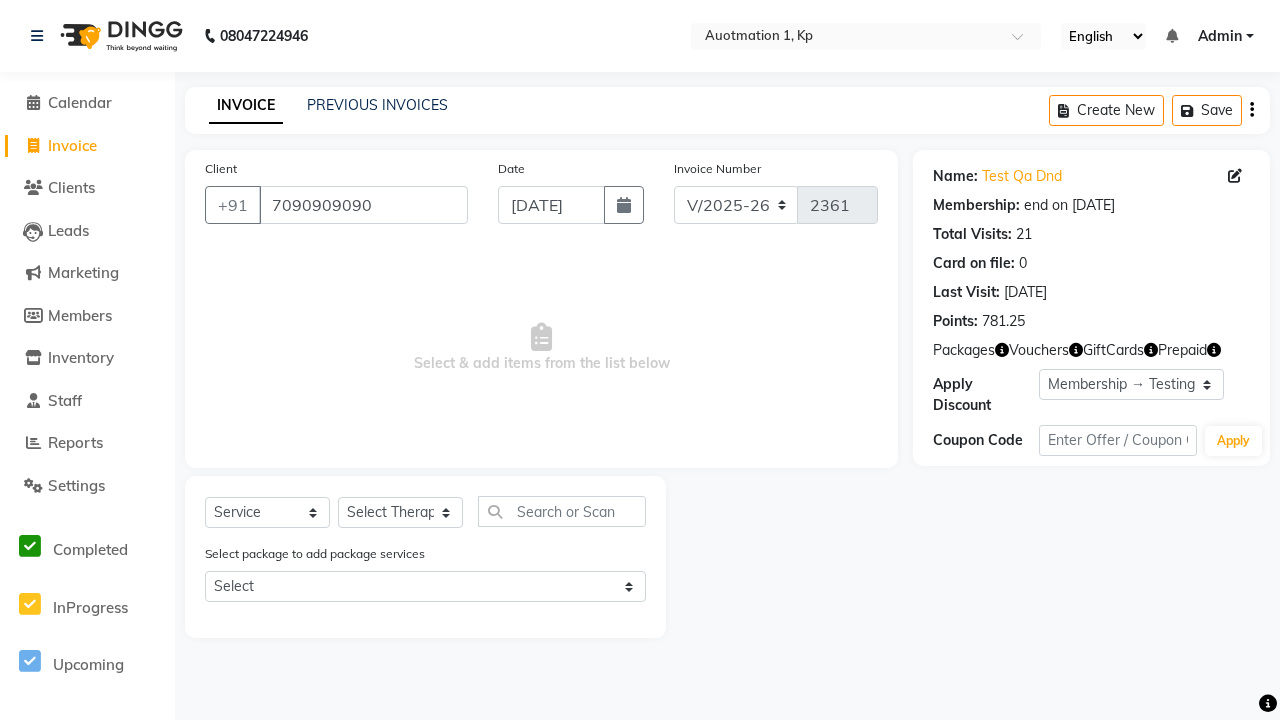 select on "P" 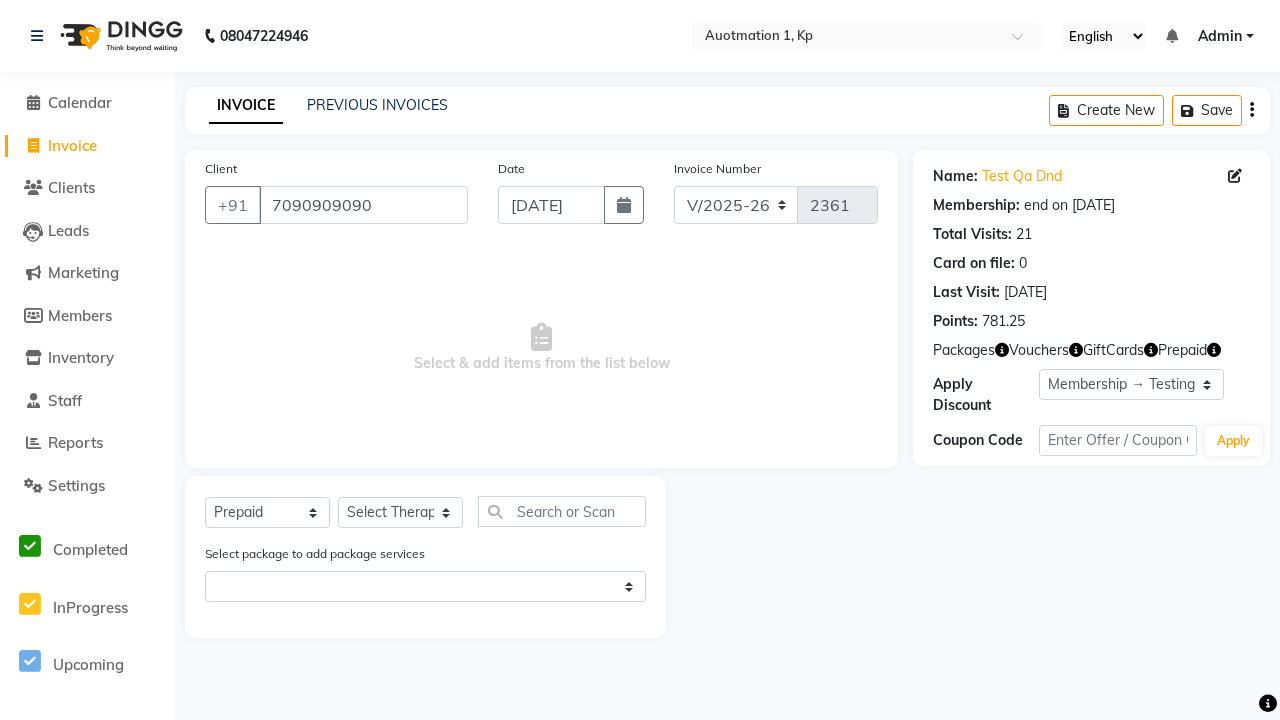 select on "2102" 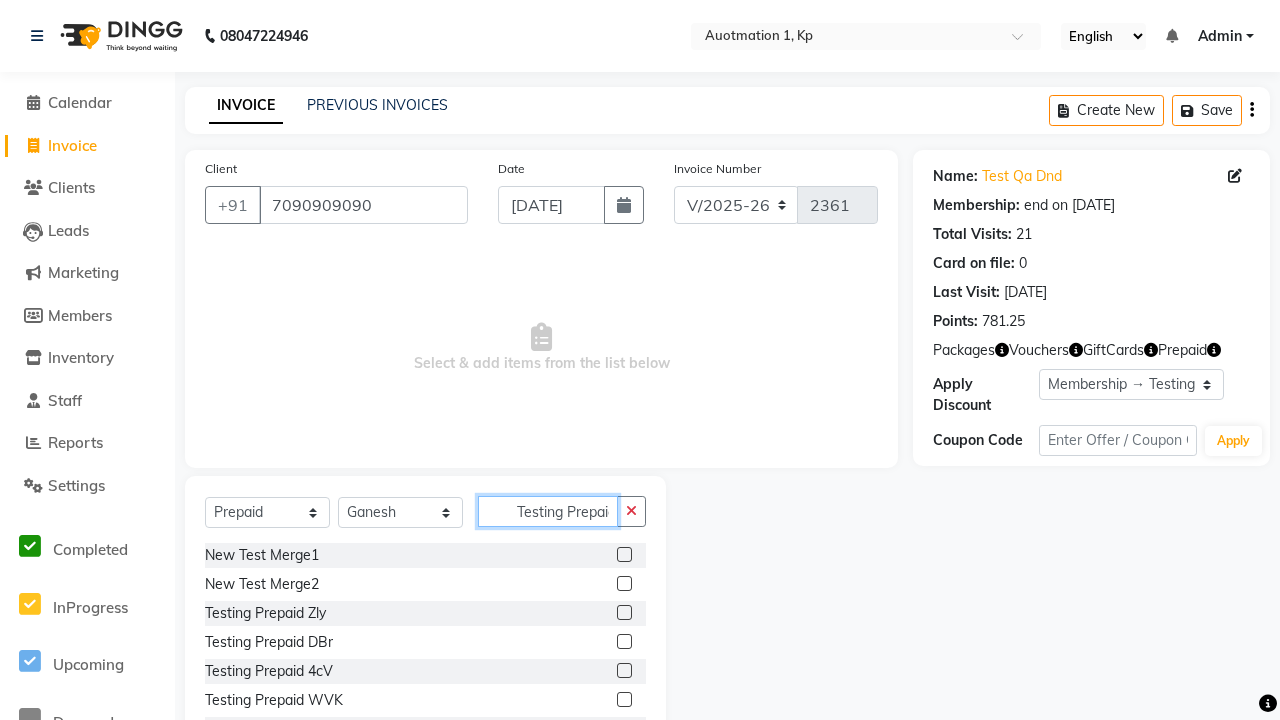 scroll, scrollTop: 0, scrollLeft: 9, axis: horizontal 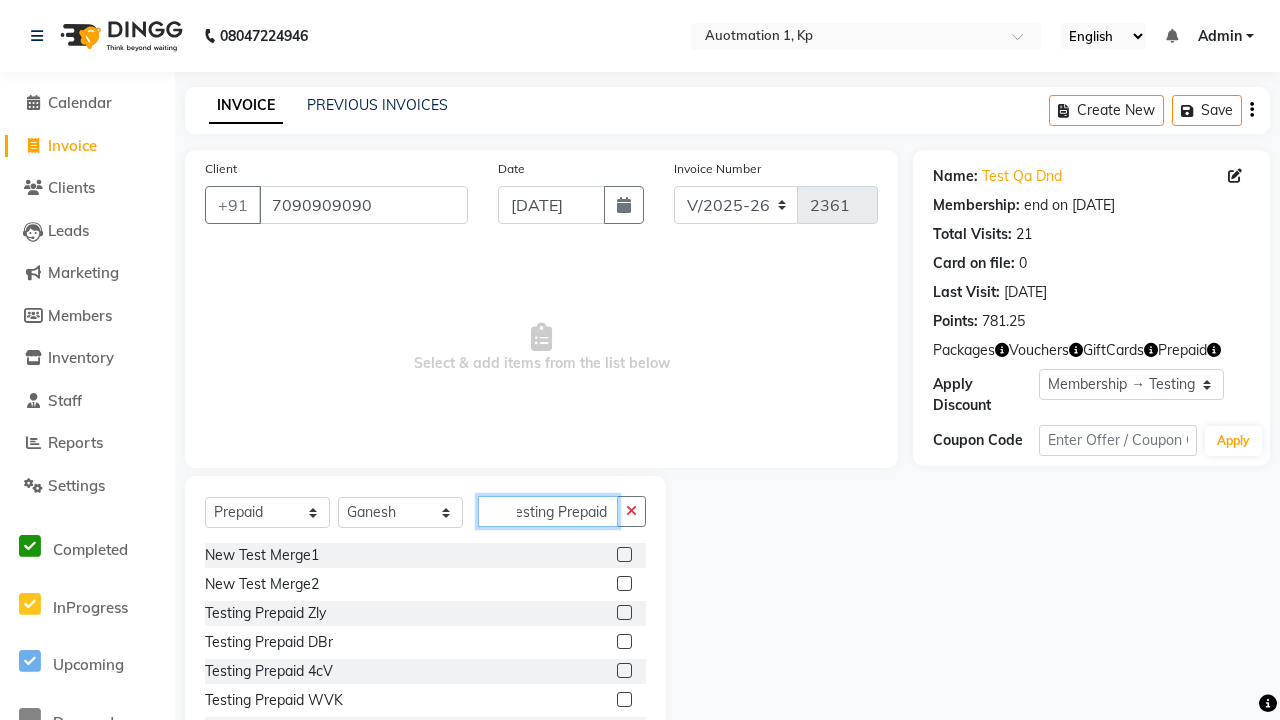 type on "Testing Prepaid 6cH" 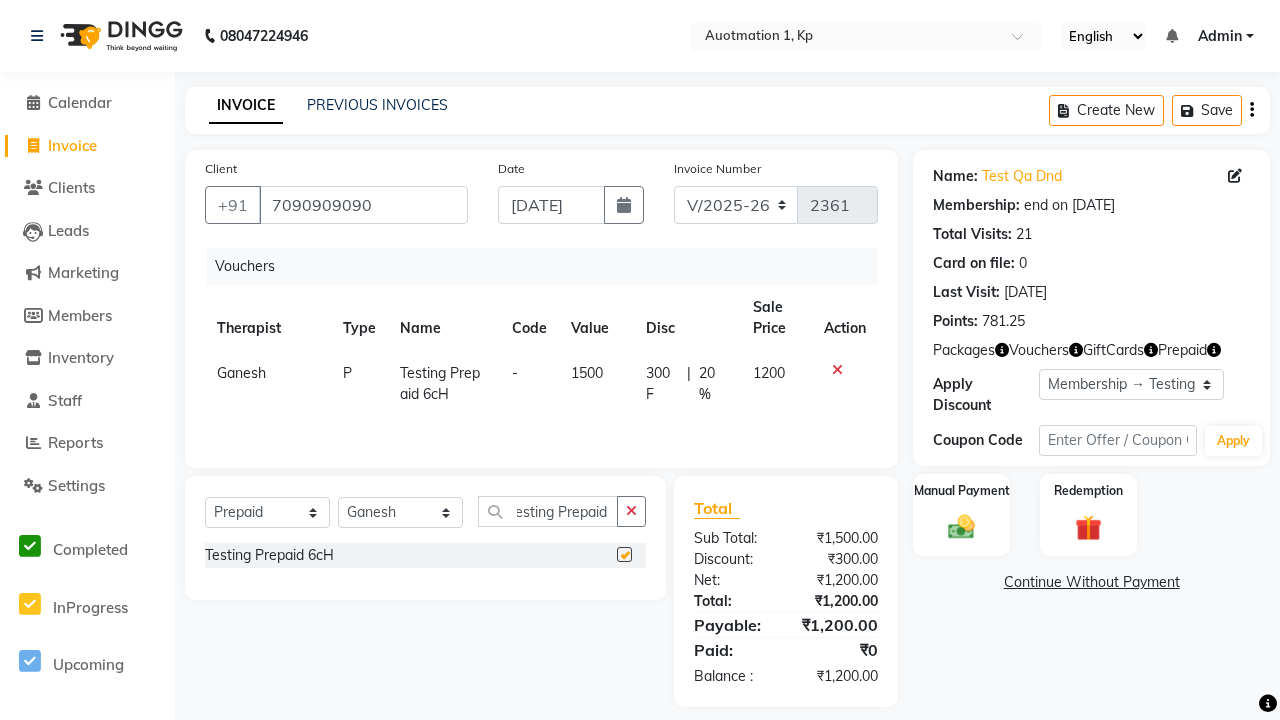 scroll, scrollTop: 0, scrollLeft: 0, axis: both 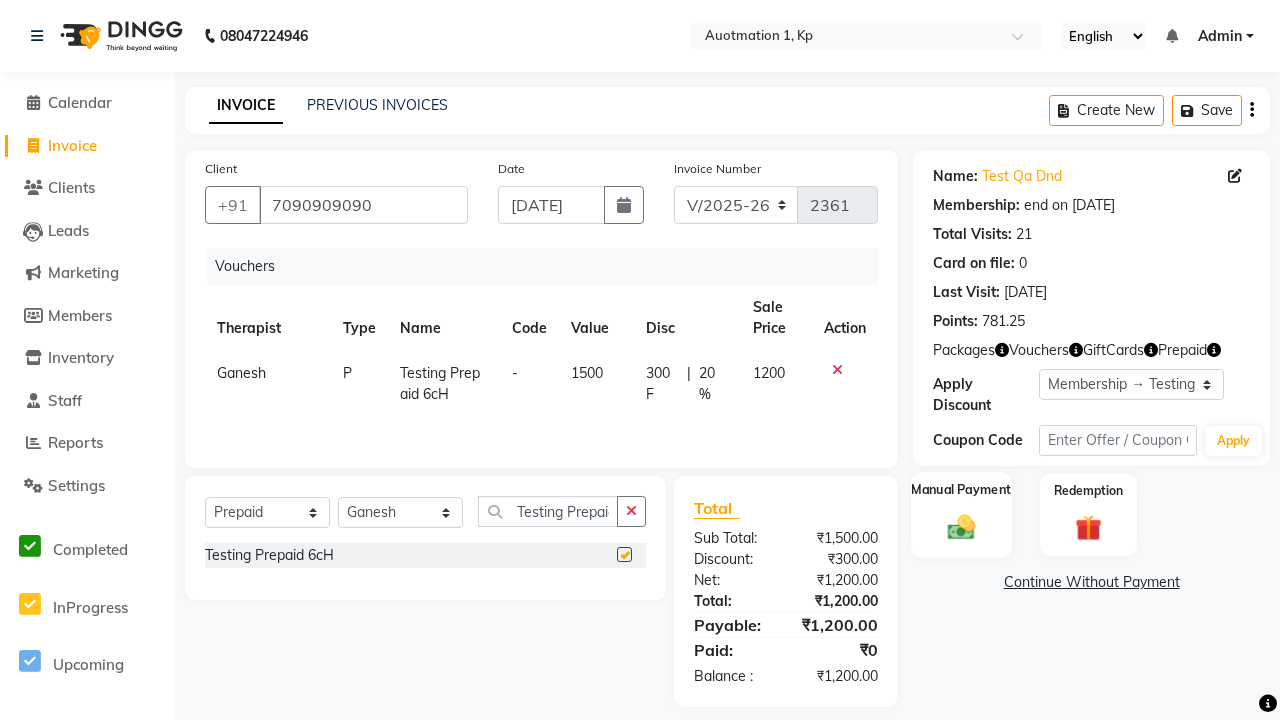 click 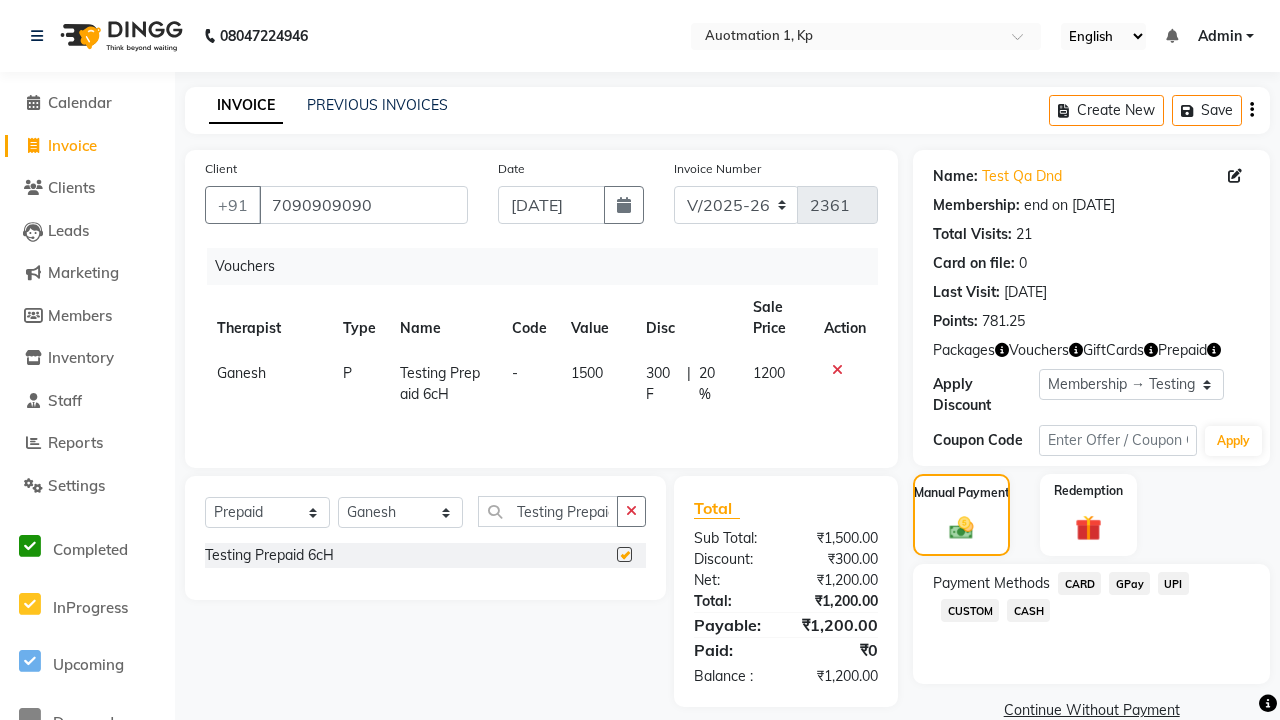 click on "CARD" 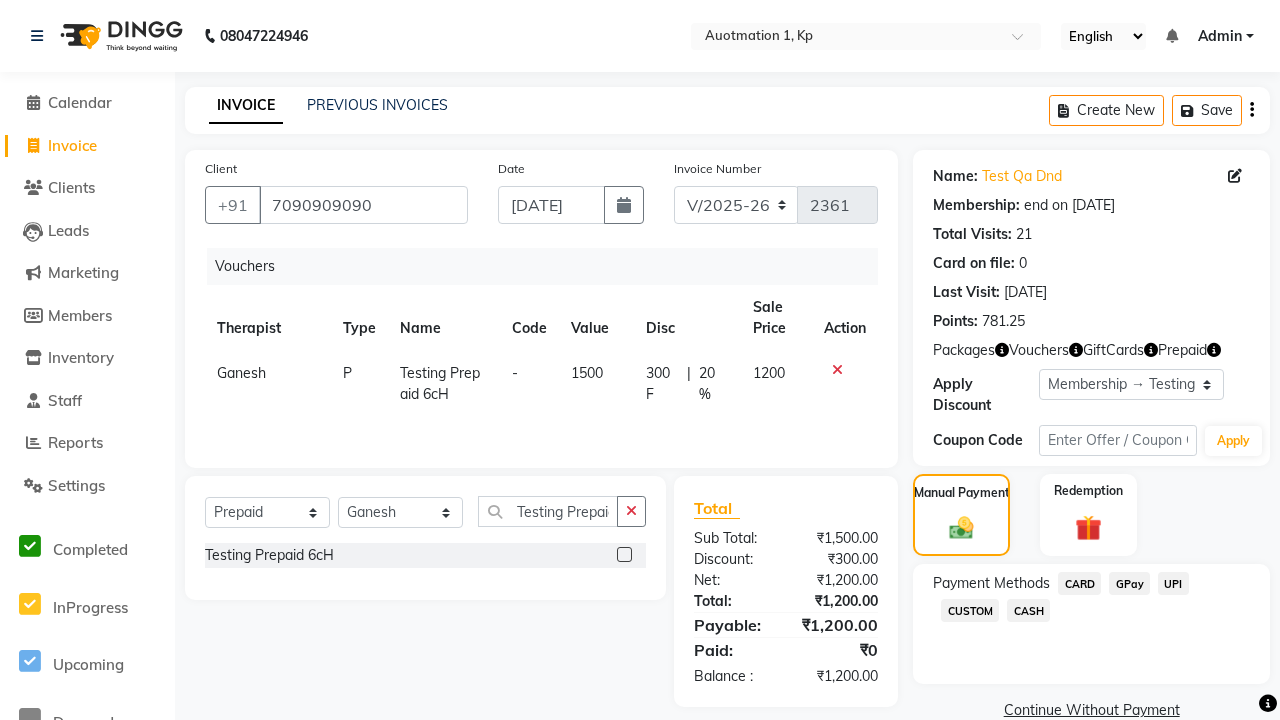 checkbox on "false" 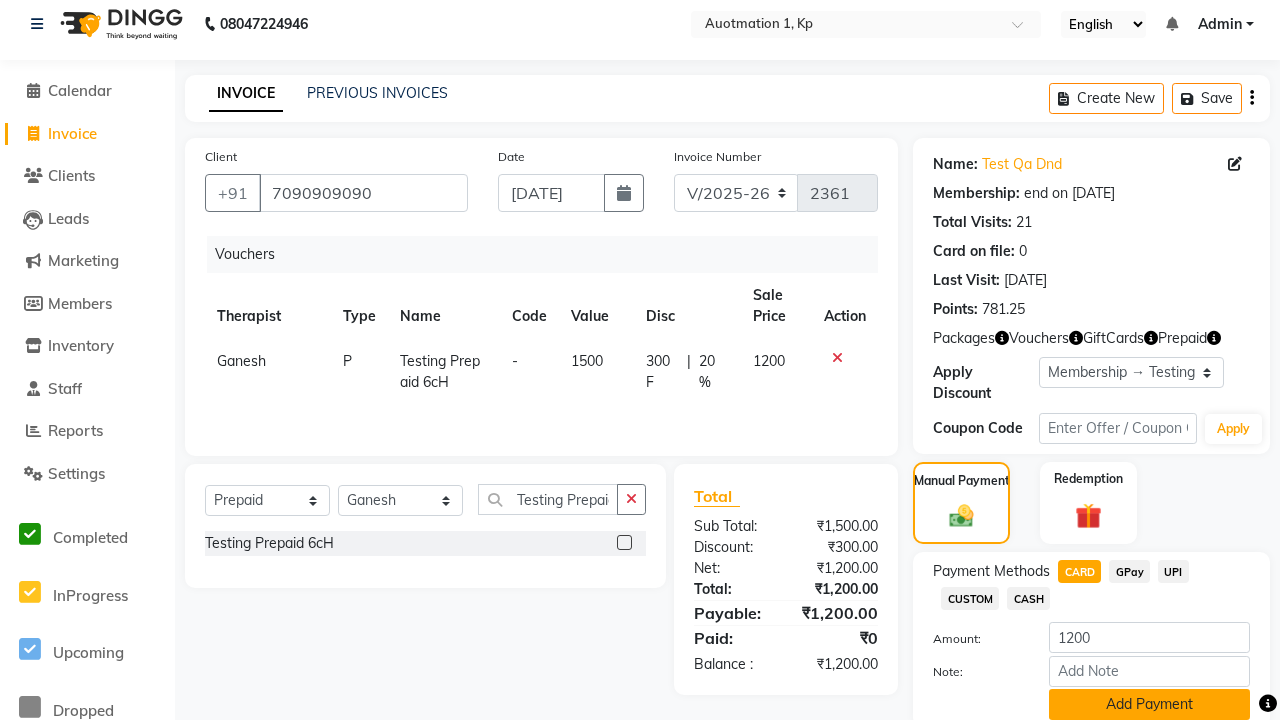 click on "Add Payment" 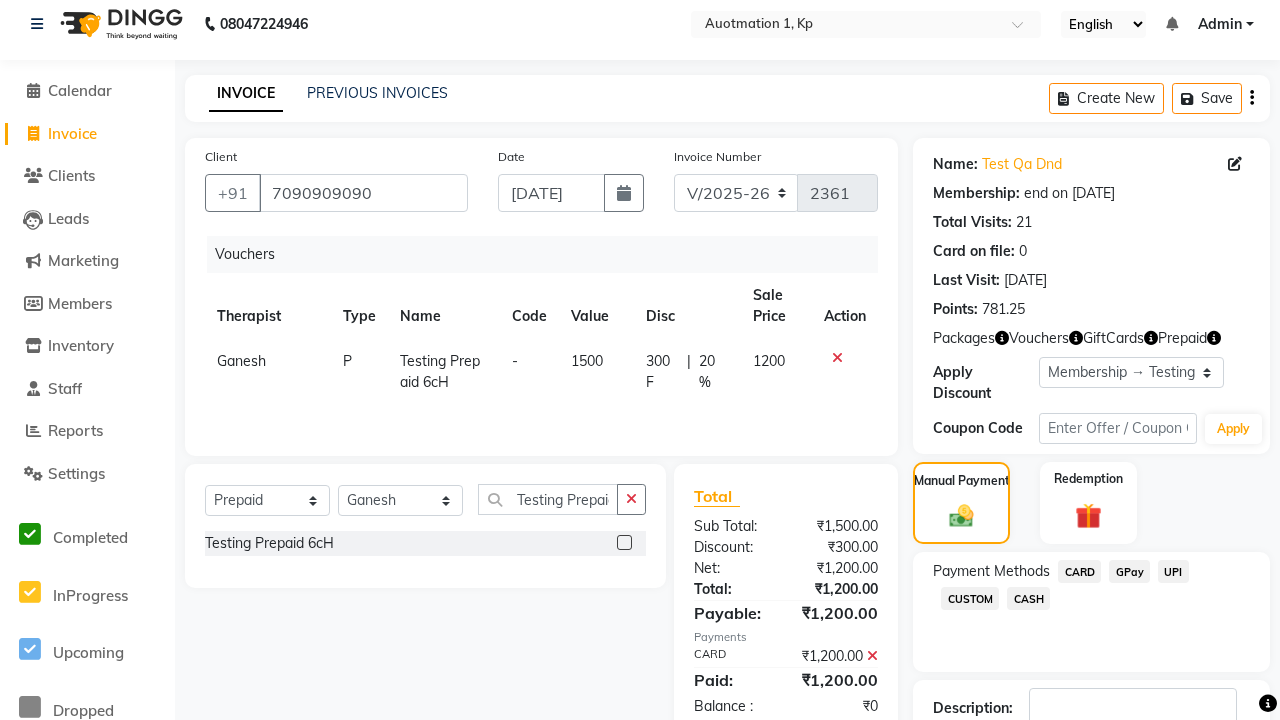 click 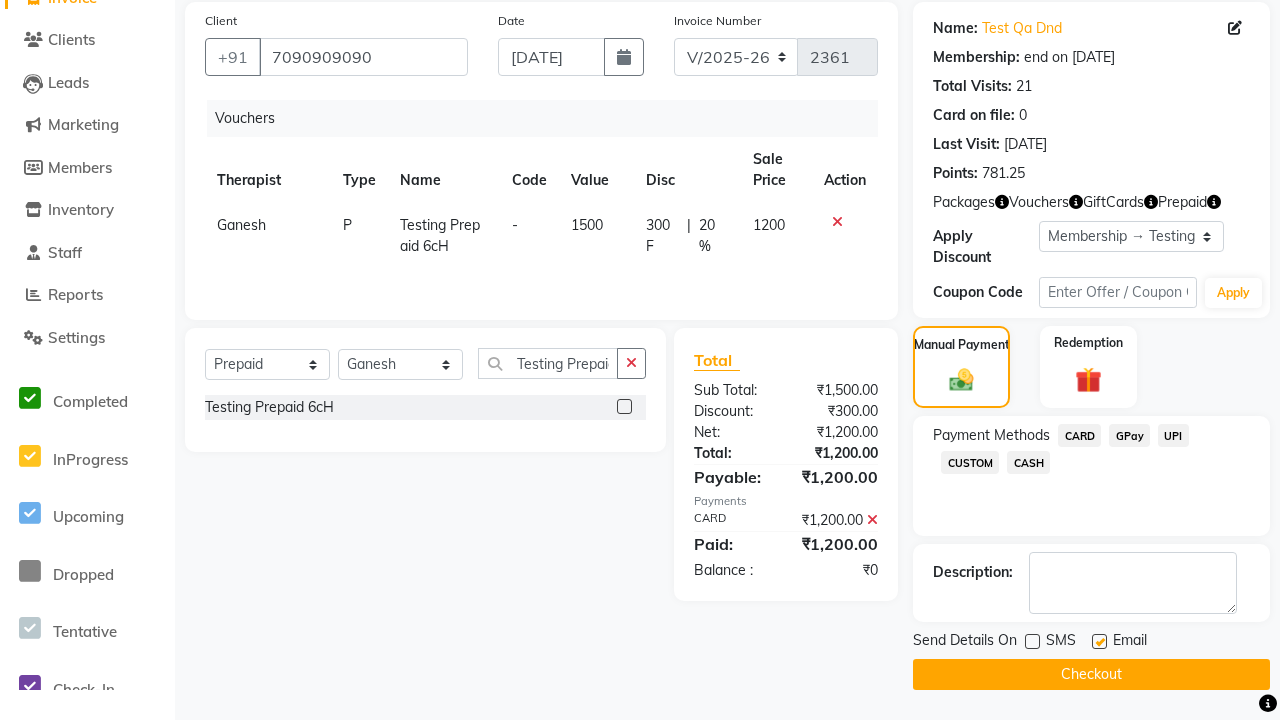 click 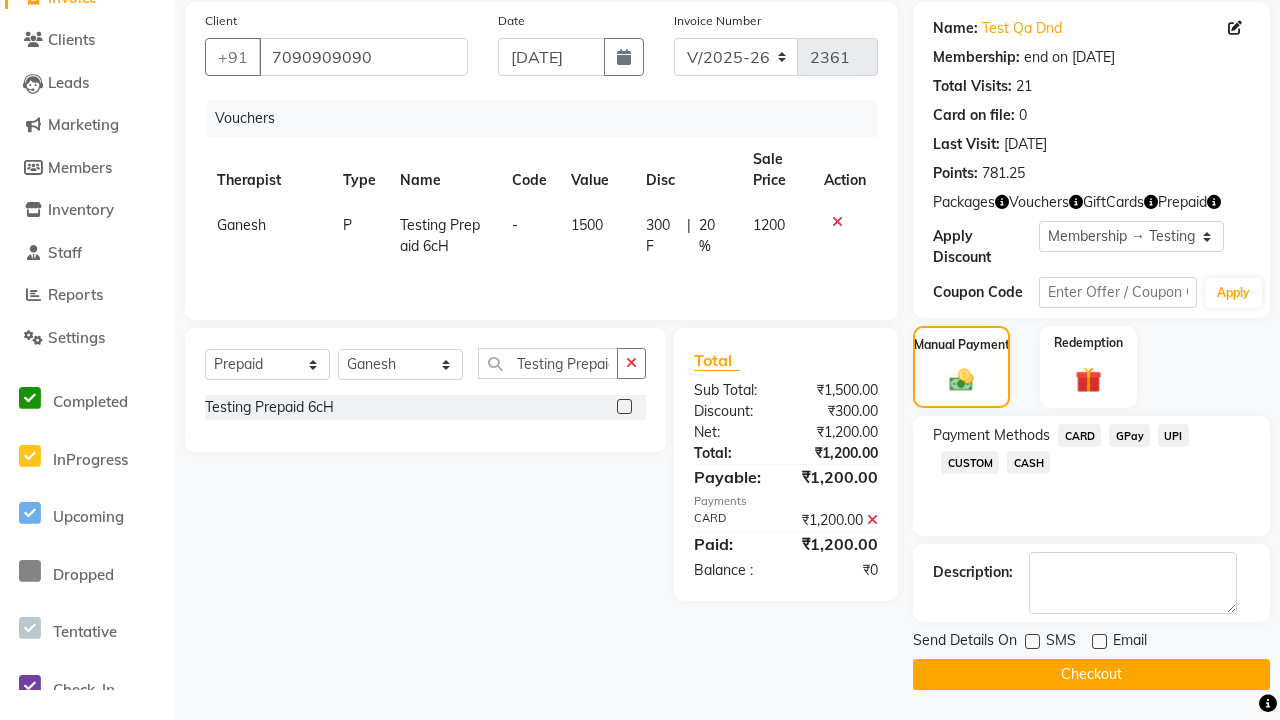 click on "Checkout" 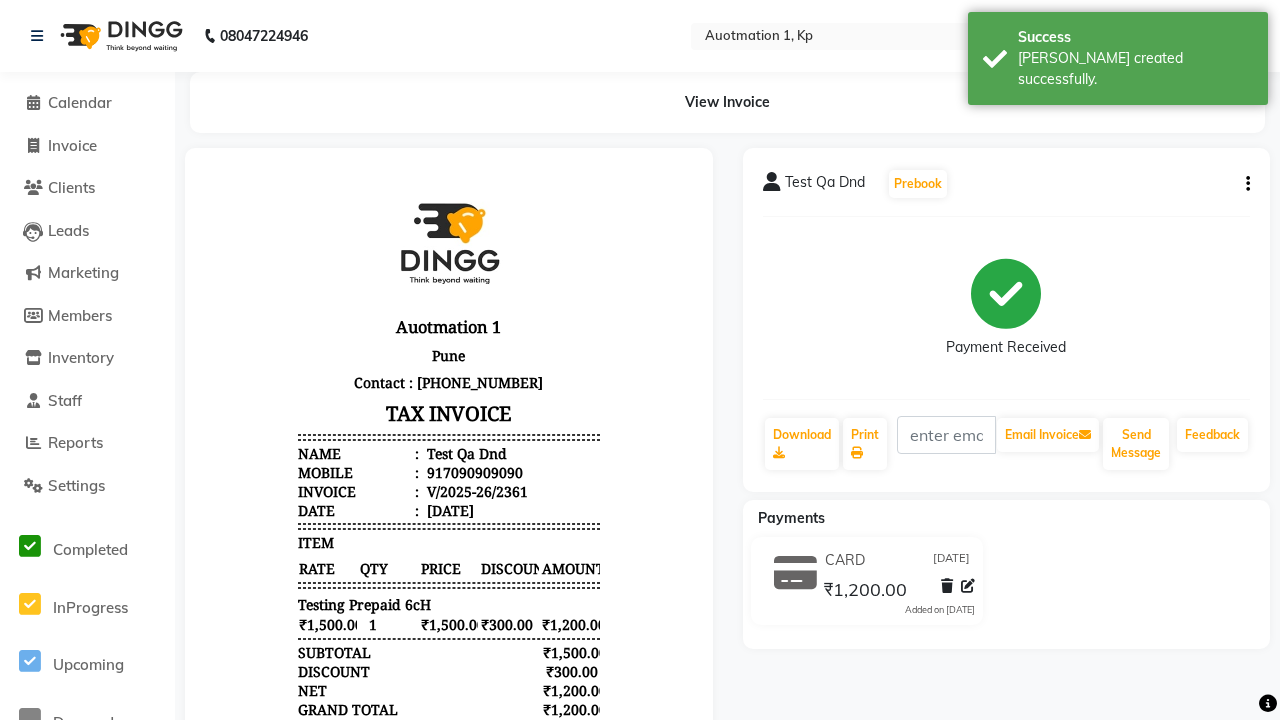 scroll, scrollTop: 0, scrollLeft: 0, axis: both 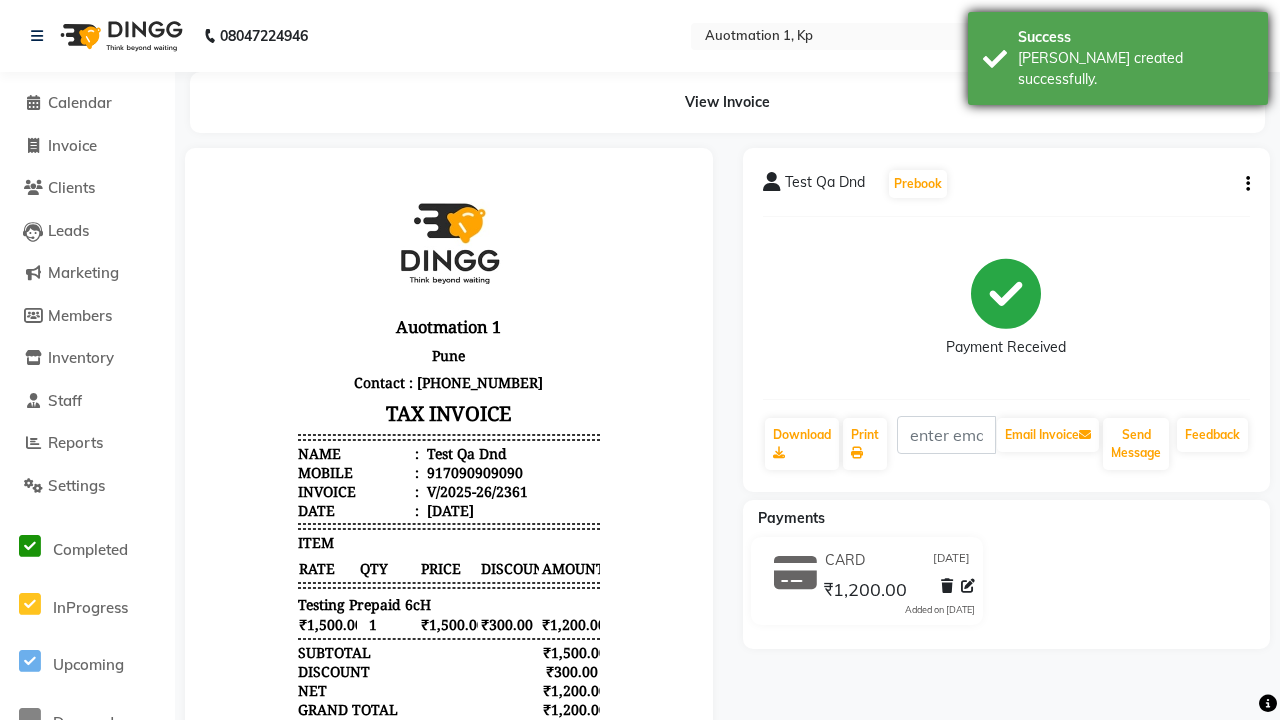 click on "[PERSON_NAME] created successfully." at bounding box center (1135, 69) 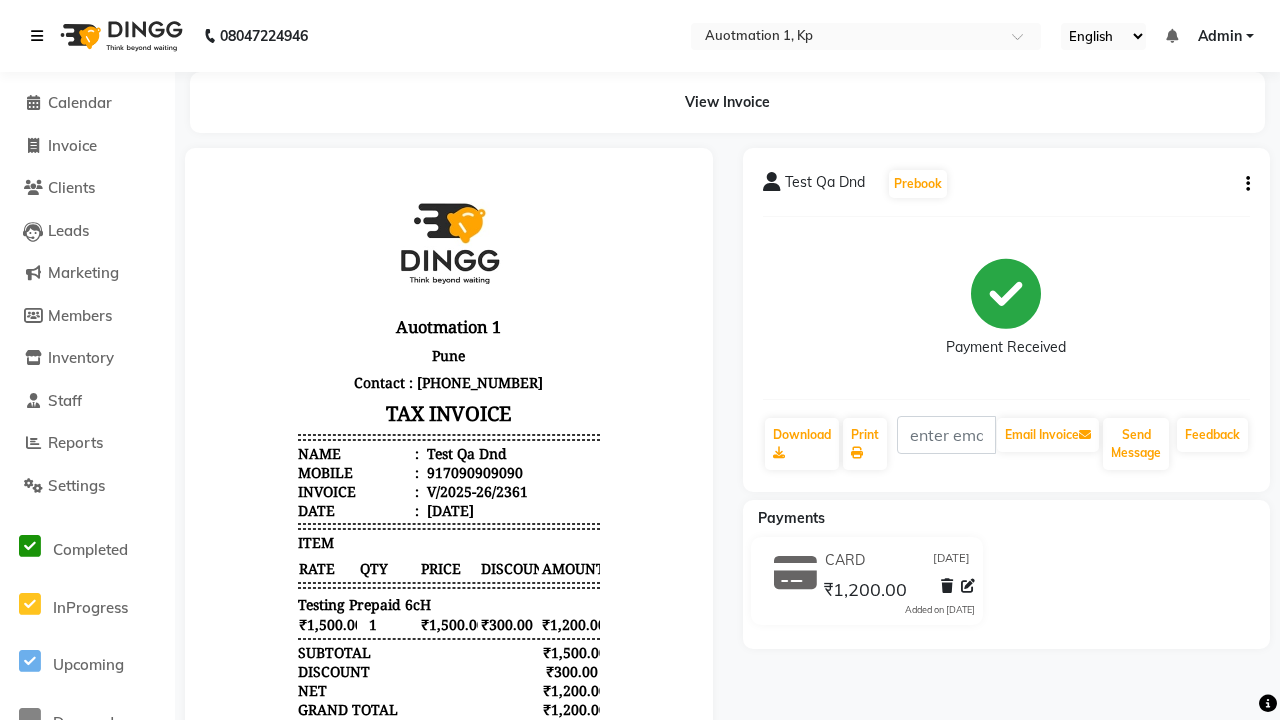 click at bounding box center (37, 36) 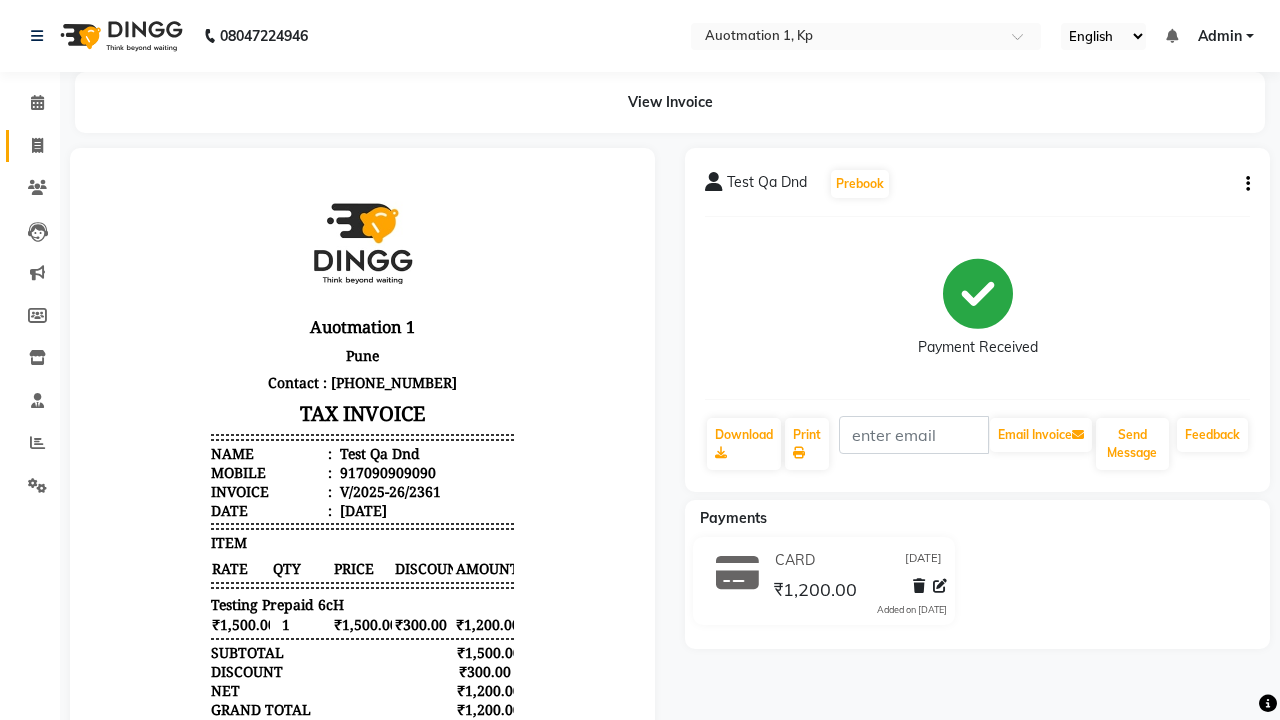 click 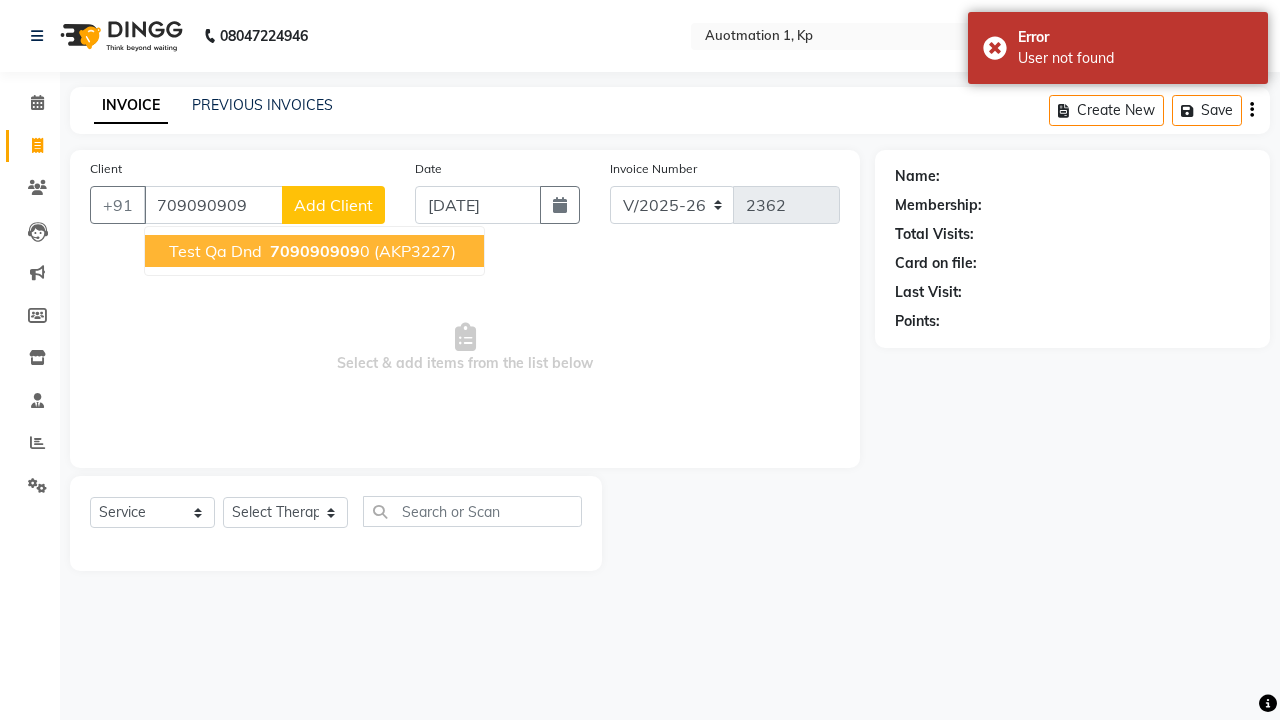 click on "709090909" at bounding box center (315, 251) 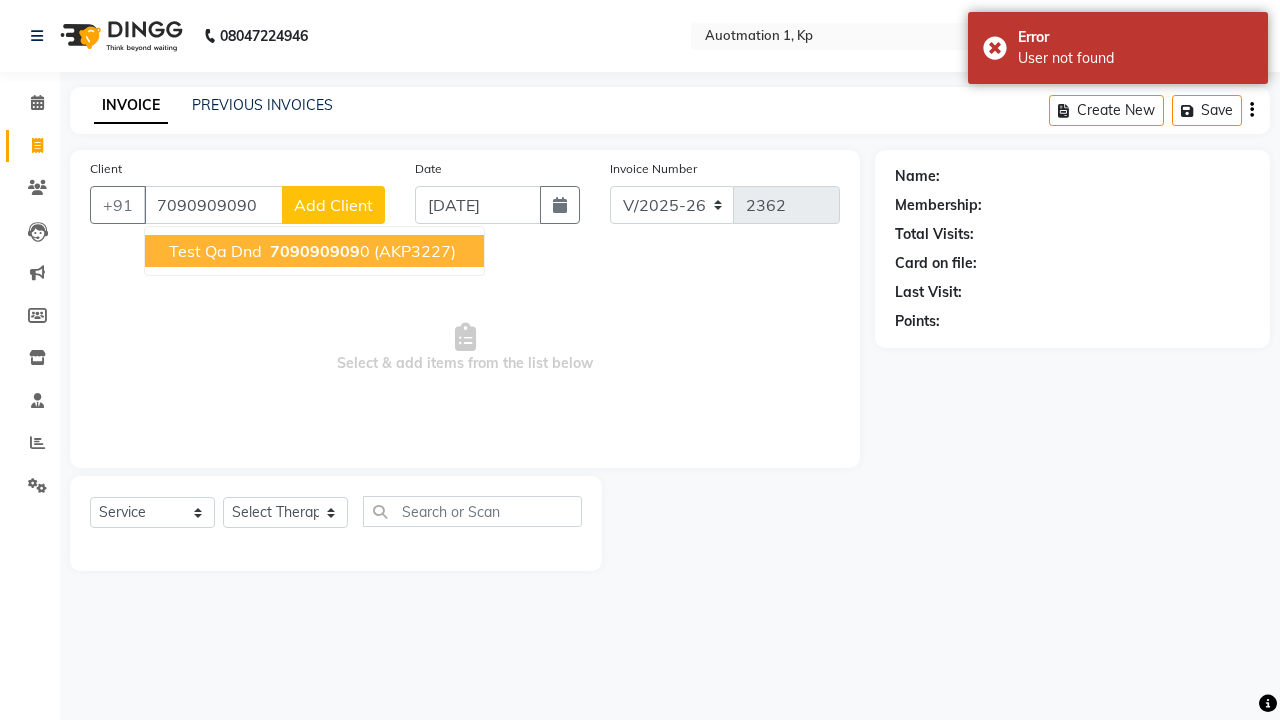 type on "7090909090" 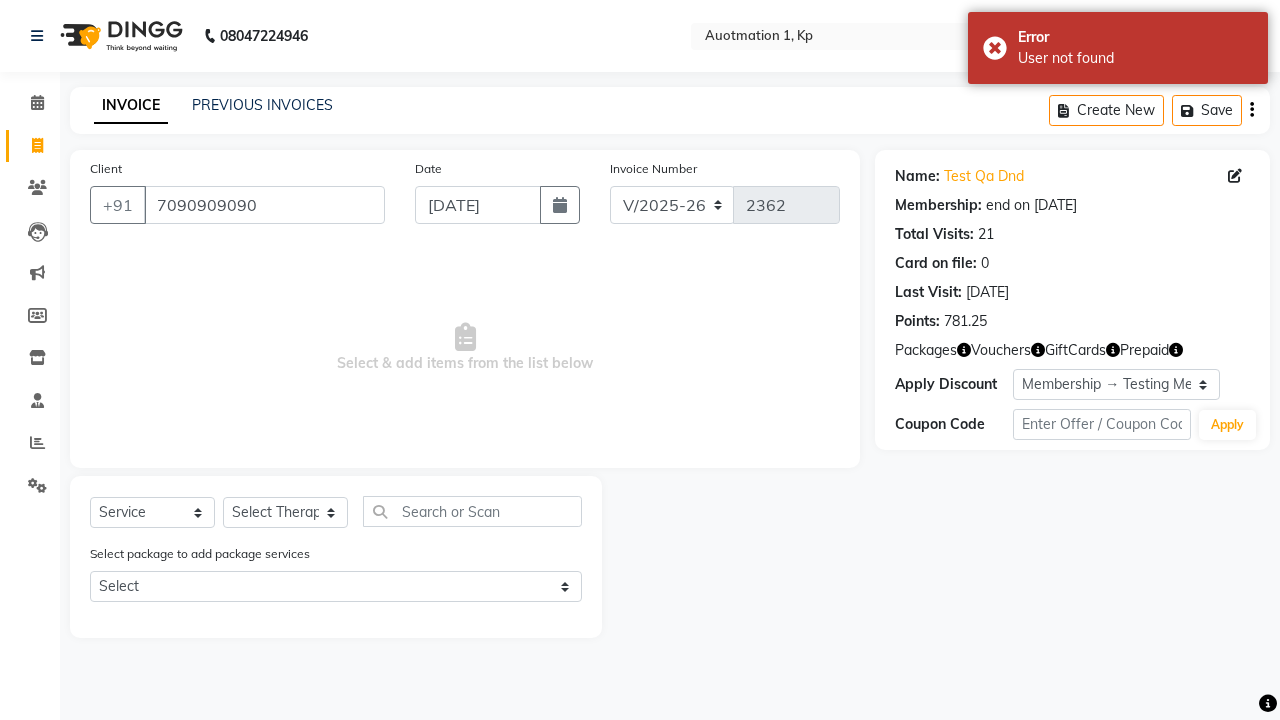 select on "0:" 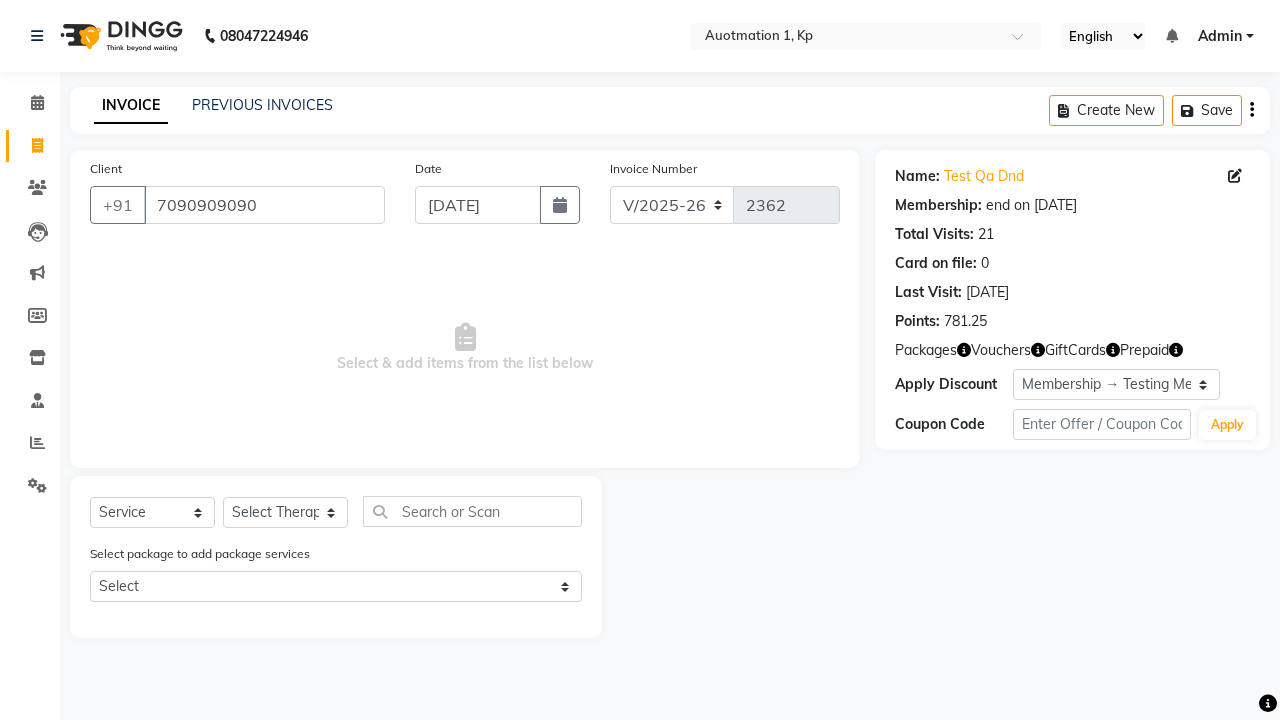 select on "2102" 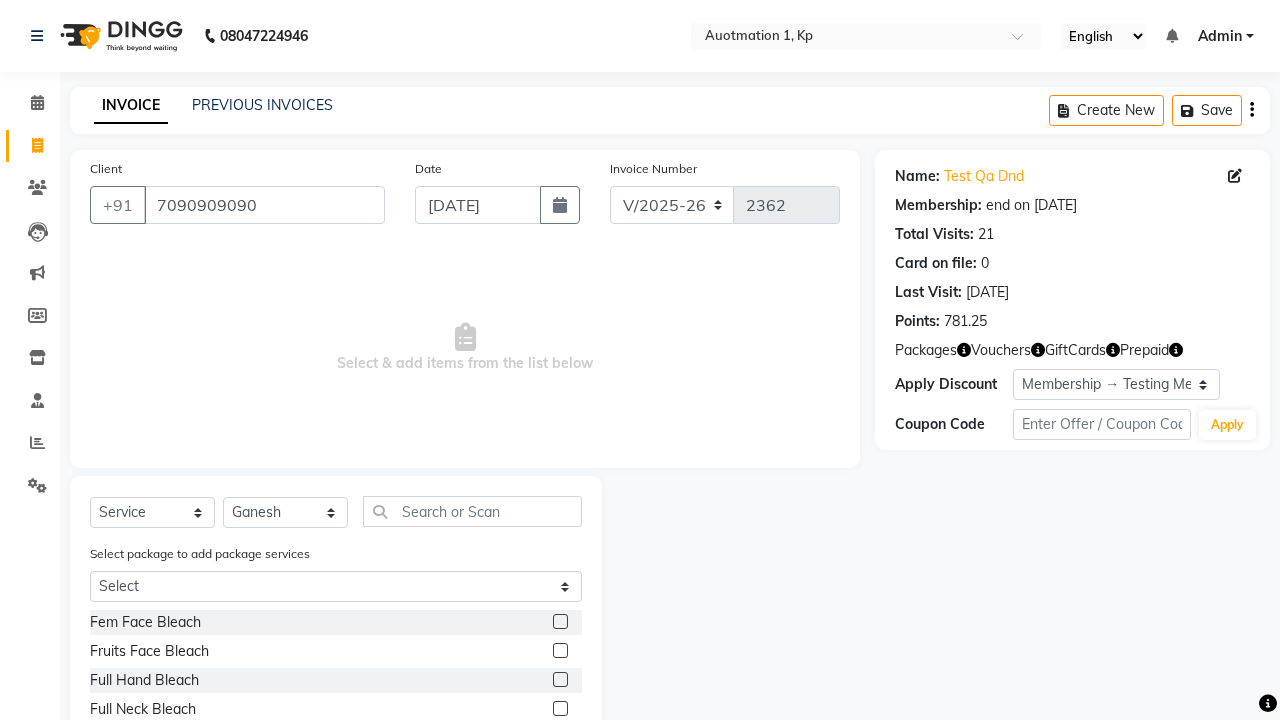 click 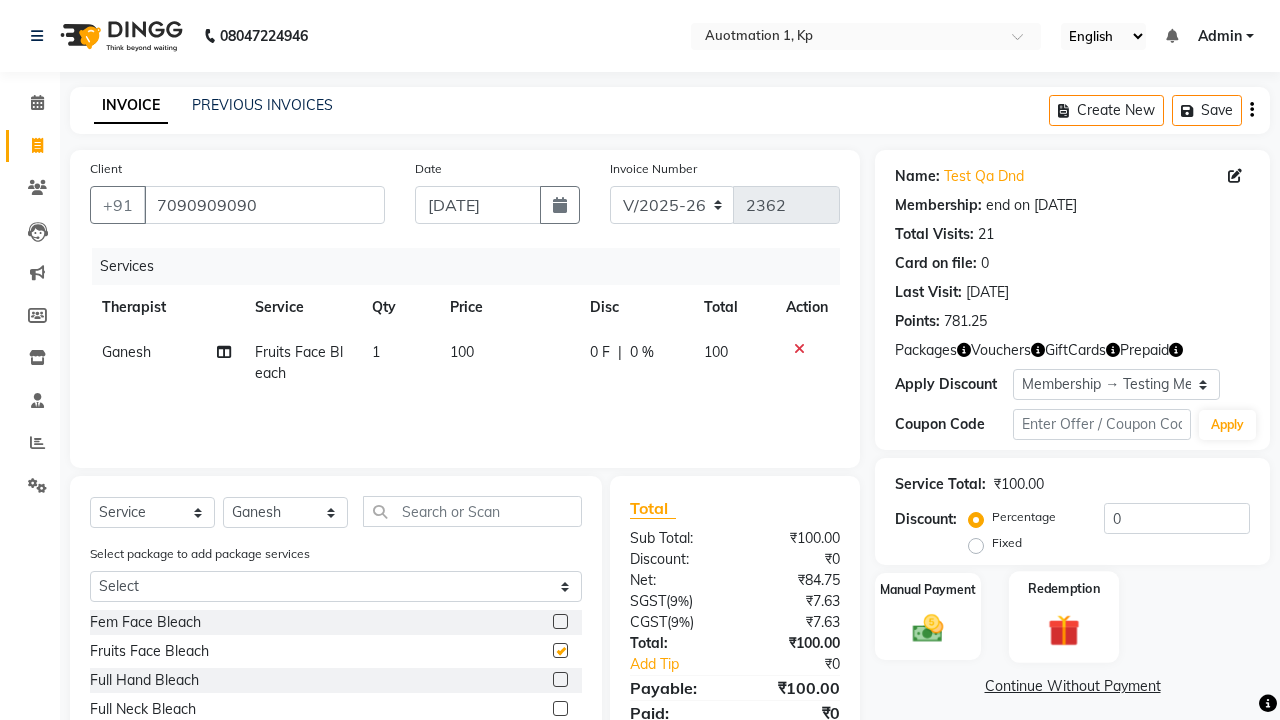 click 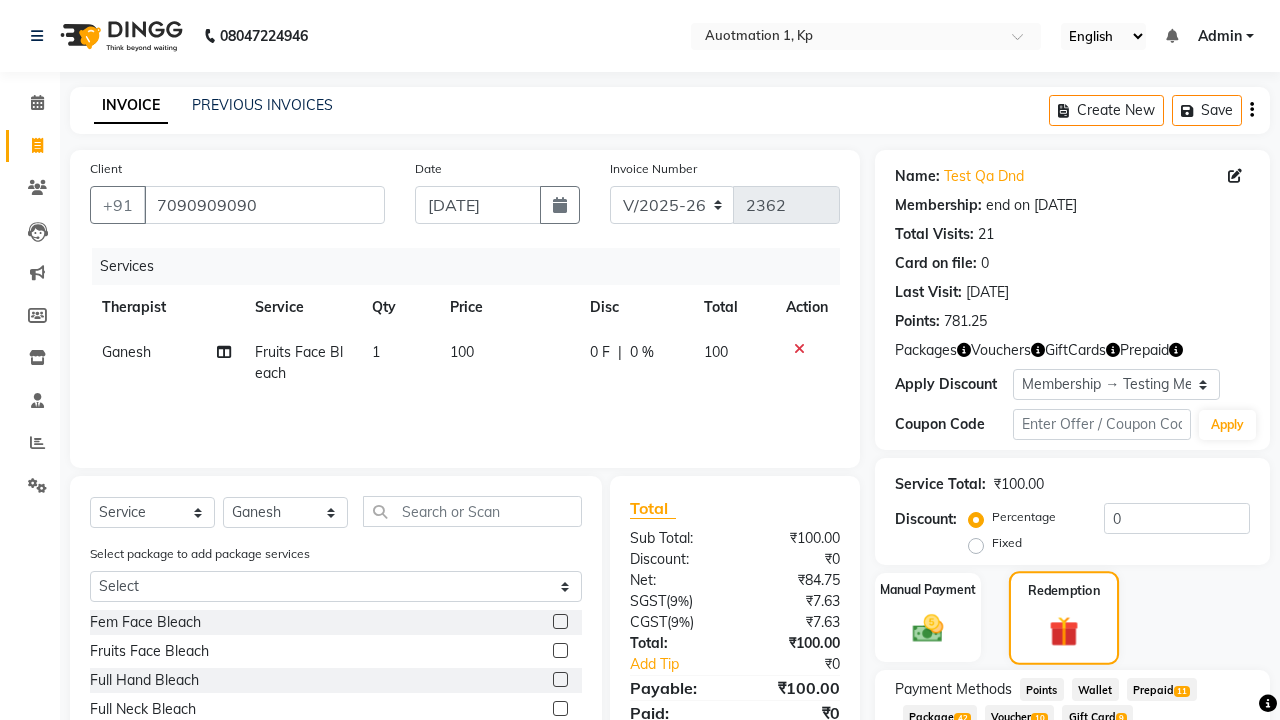 checkbox on "false" 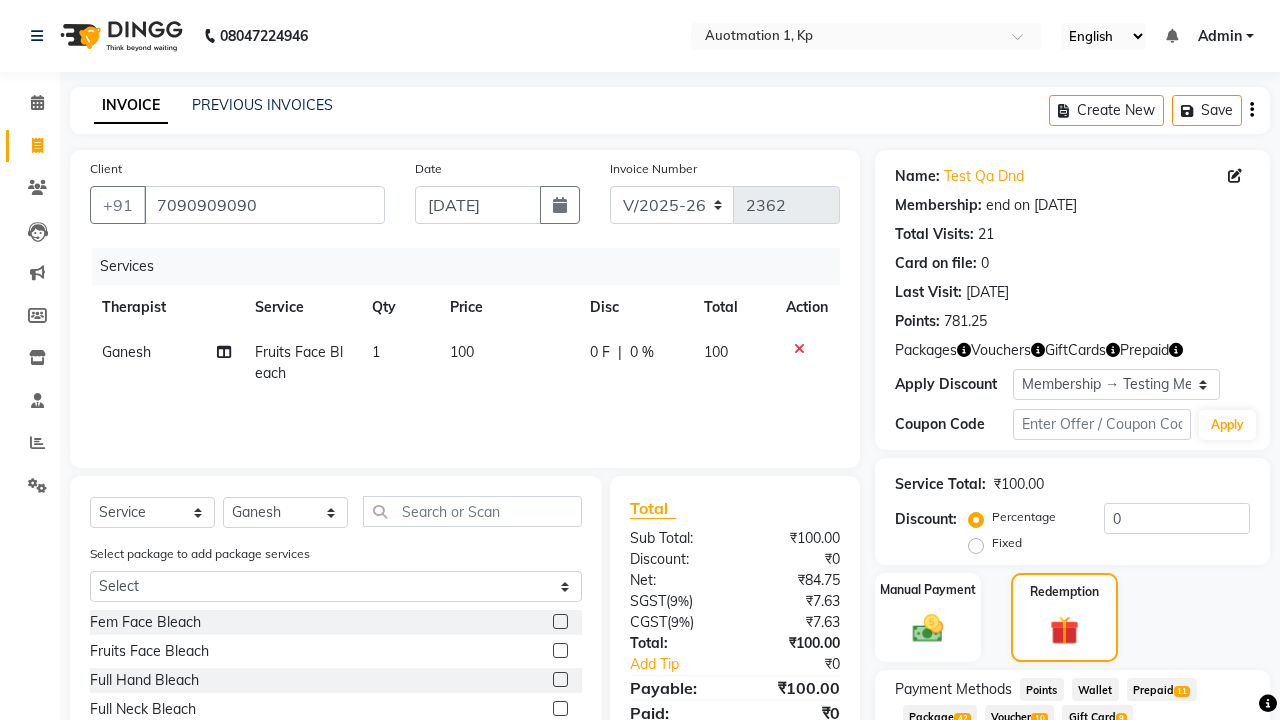 click on "Prepaid  11" 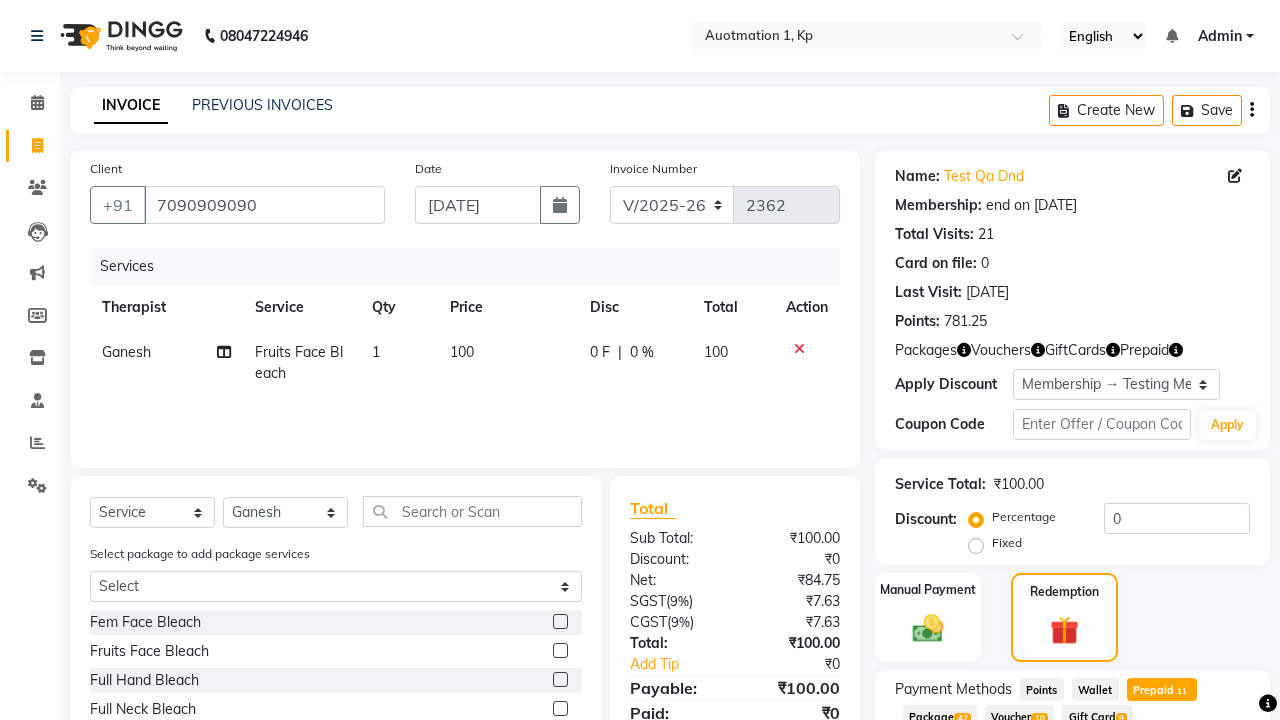 click on "Add" at bounding box center [1202, 797] 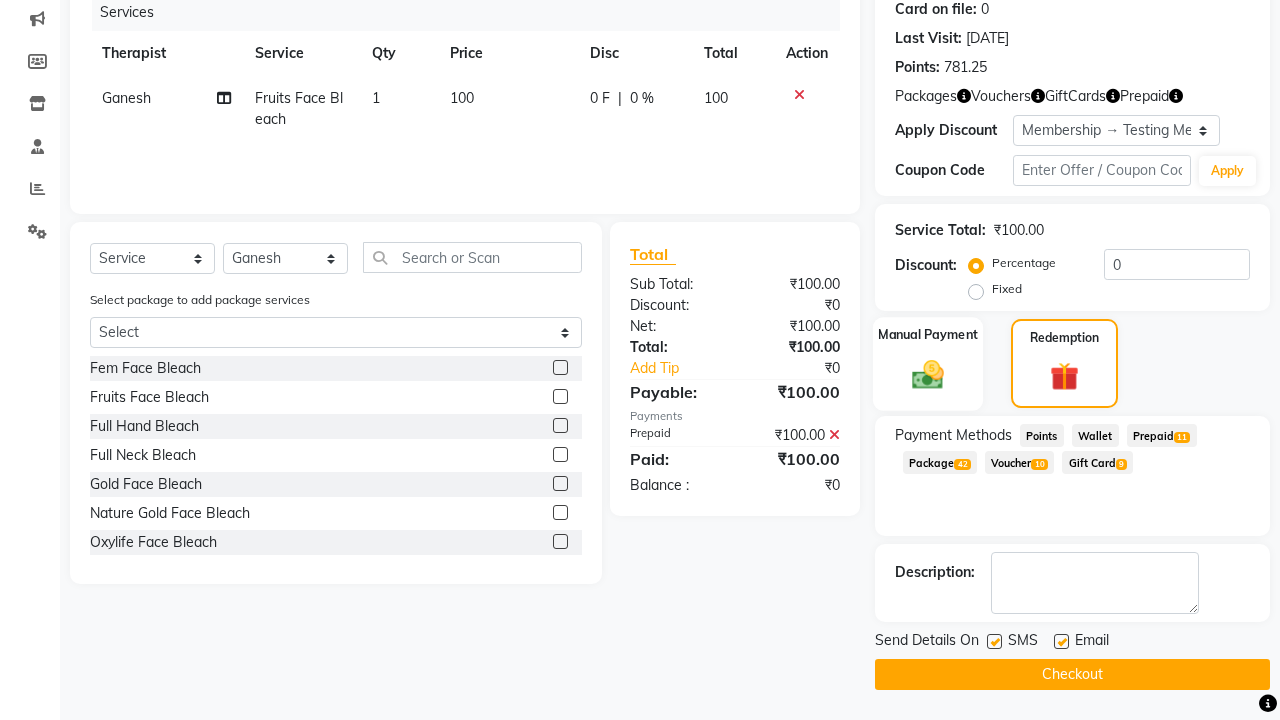 click 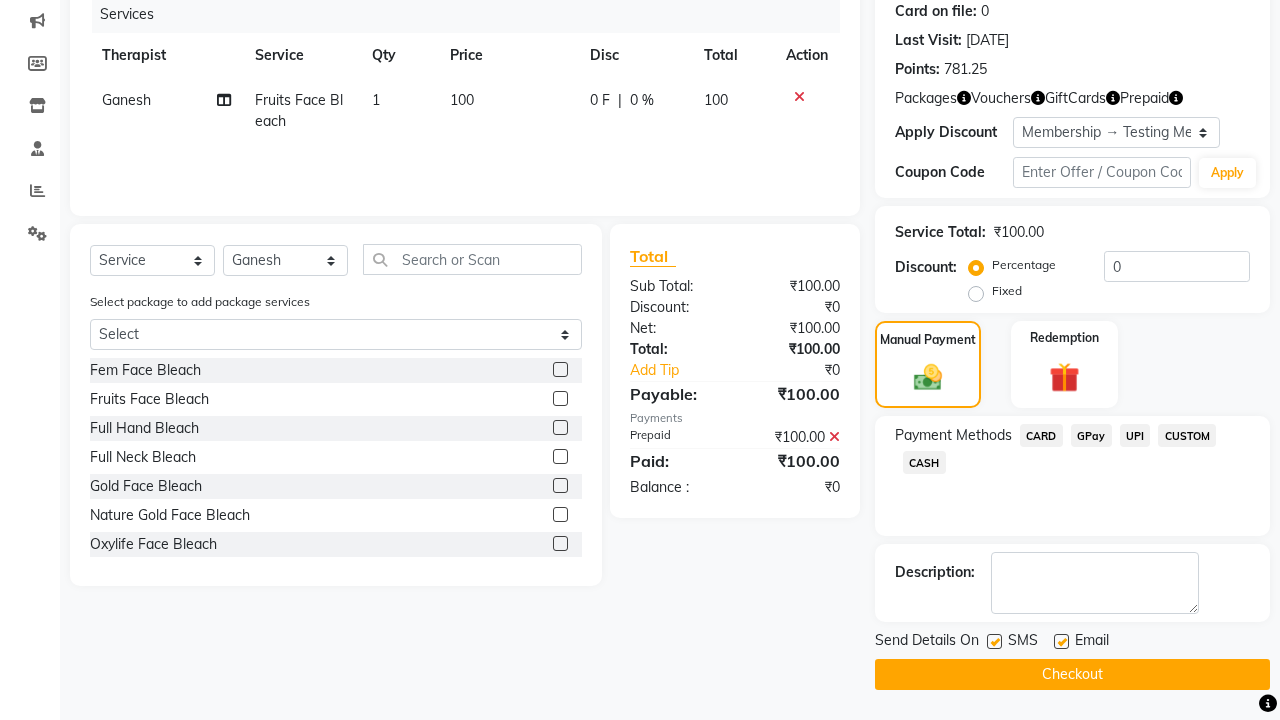 click on "CARD" 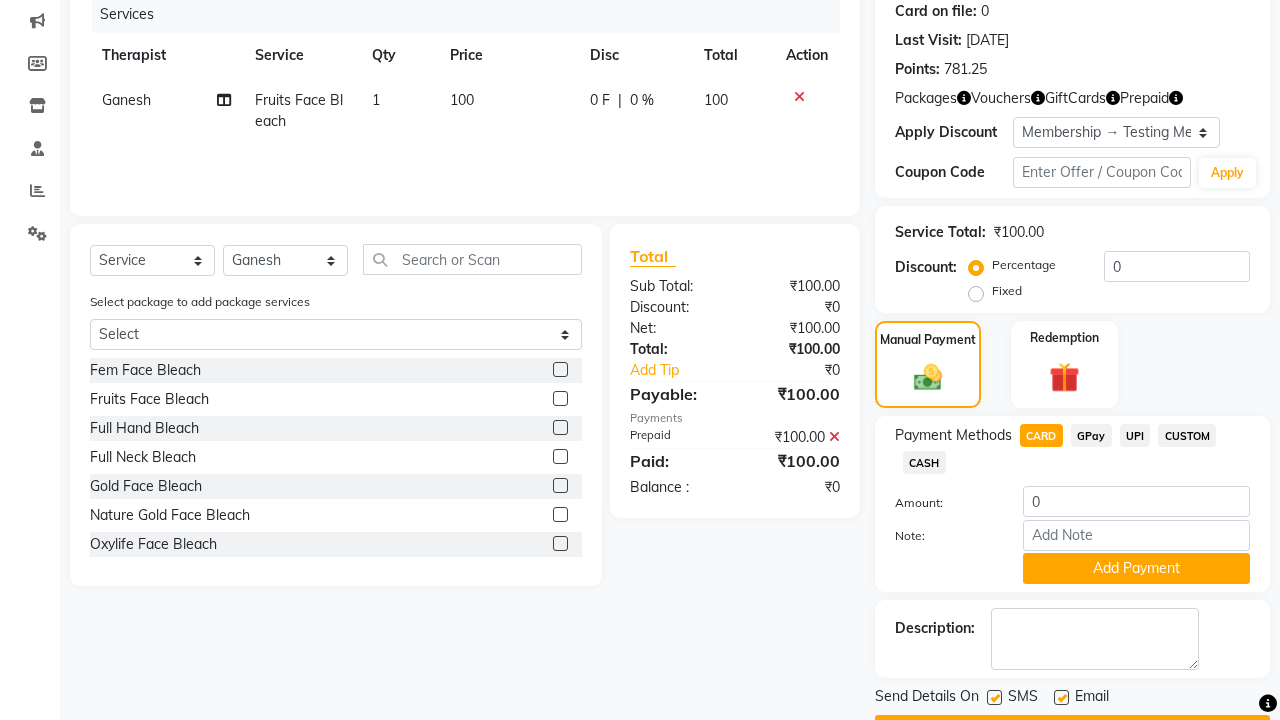 scroll, scrollTop: 308, scrollLeft: 0, axis: vertical 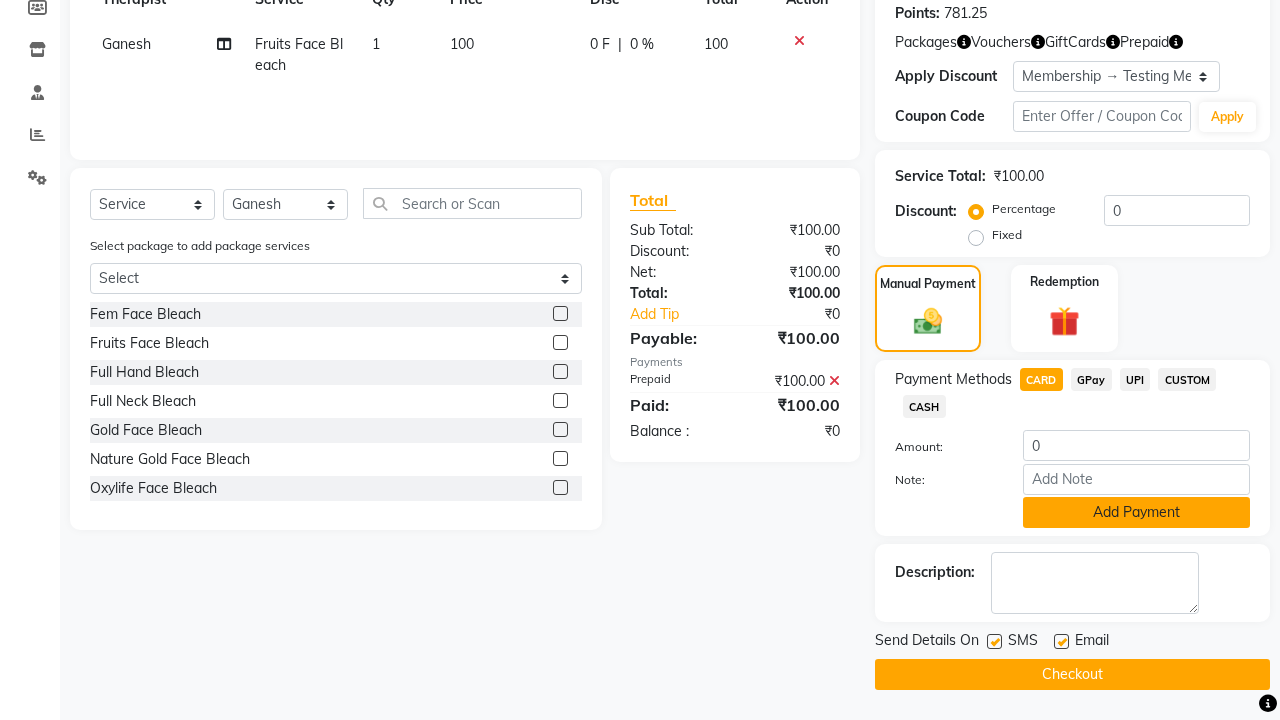click on "Add Payment" 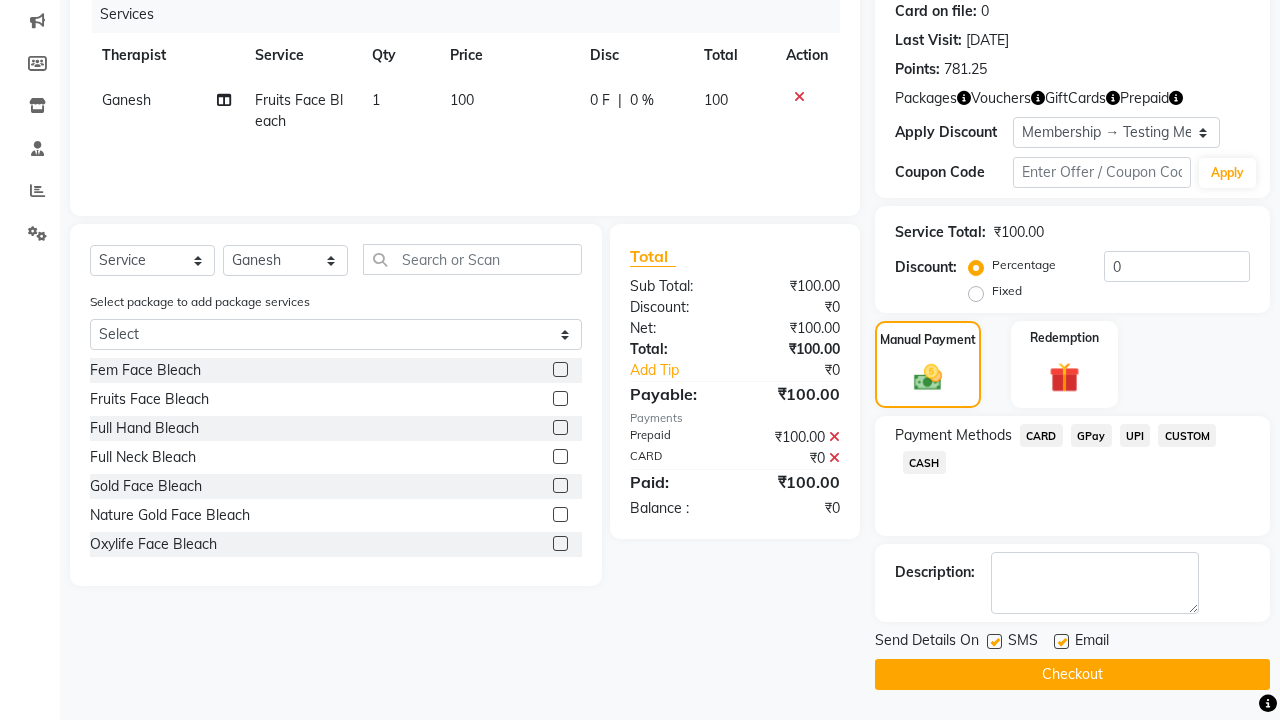 scroll, scrollTop: 252, scrollLeft: 0, axis: vertical 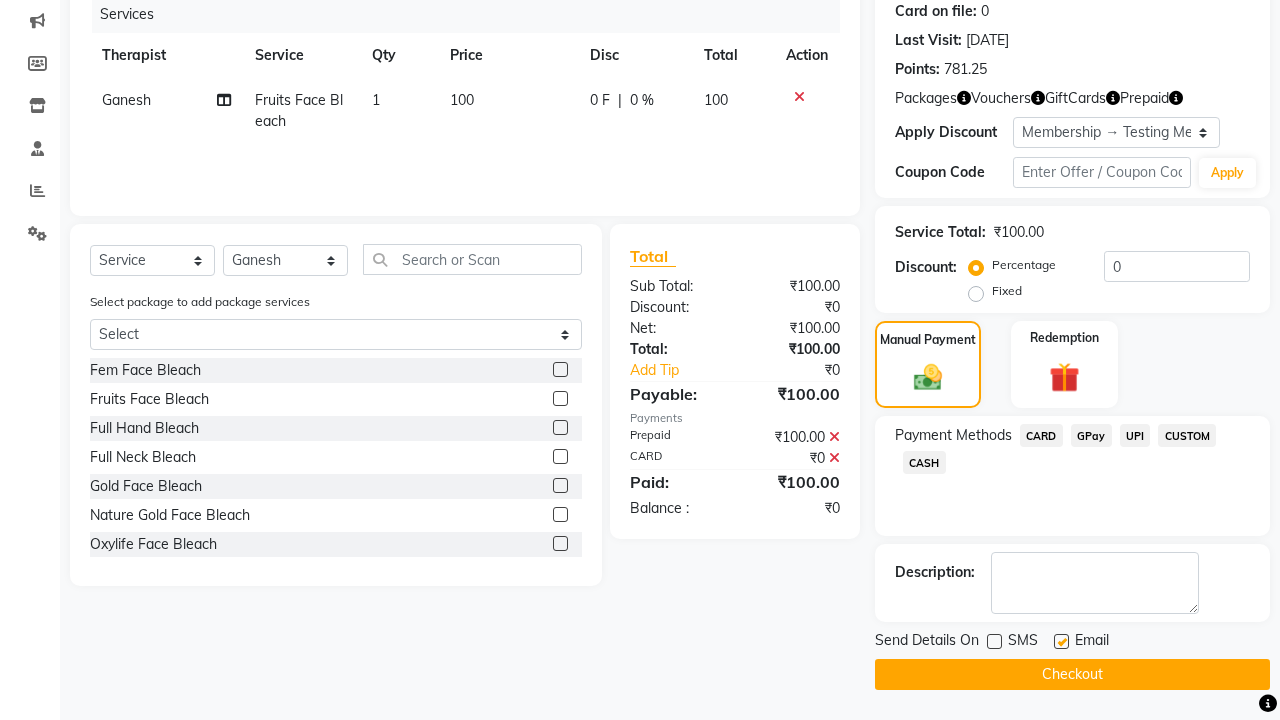 click 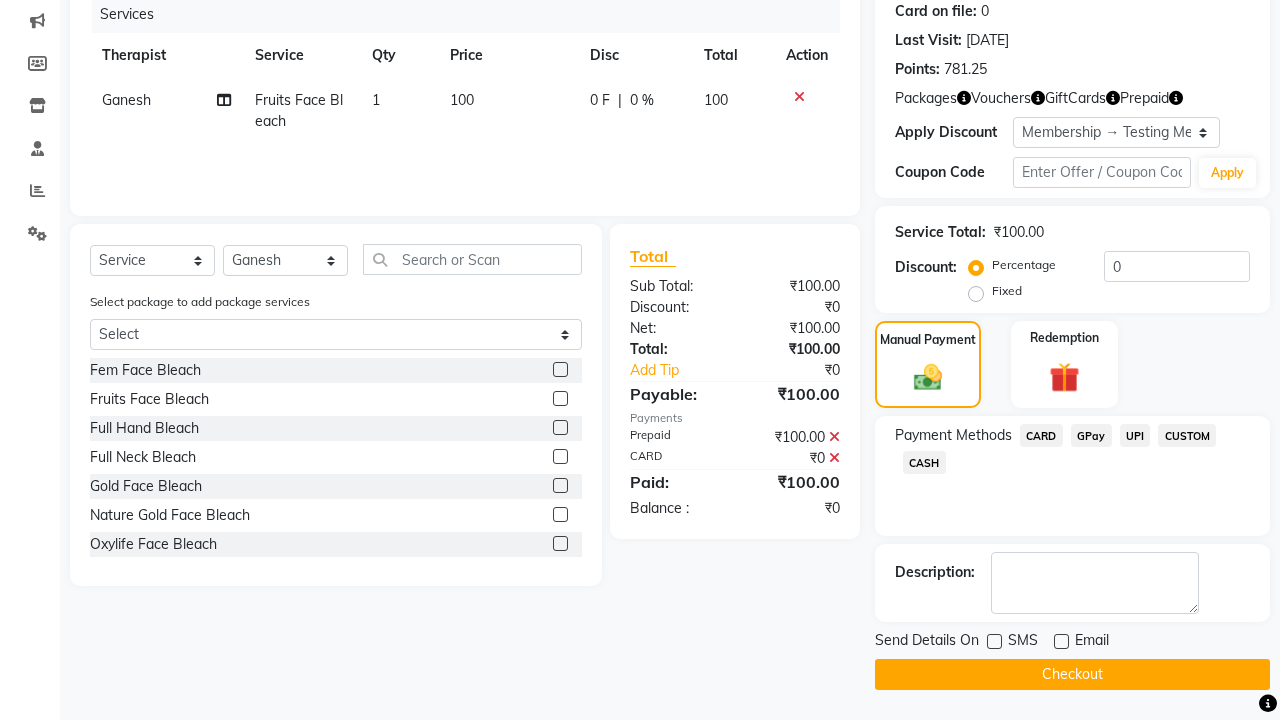 click on "Checkout" 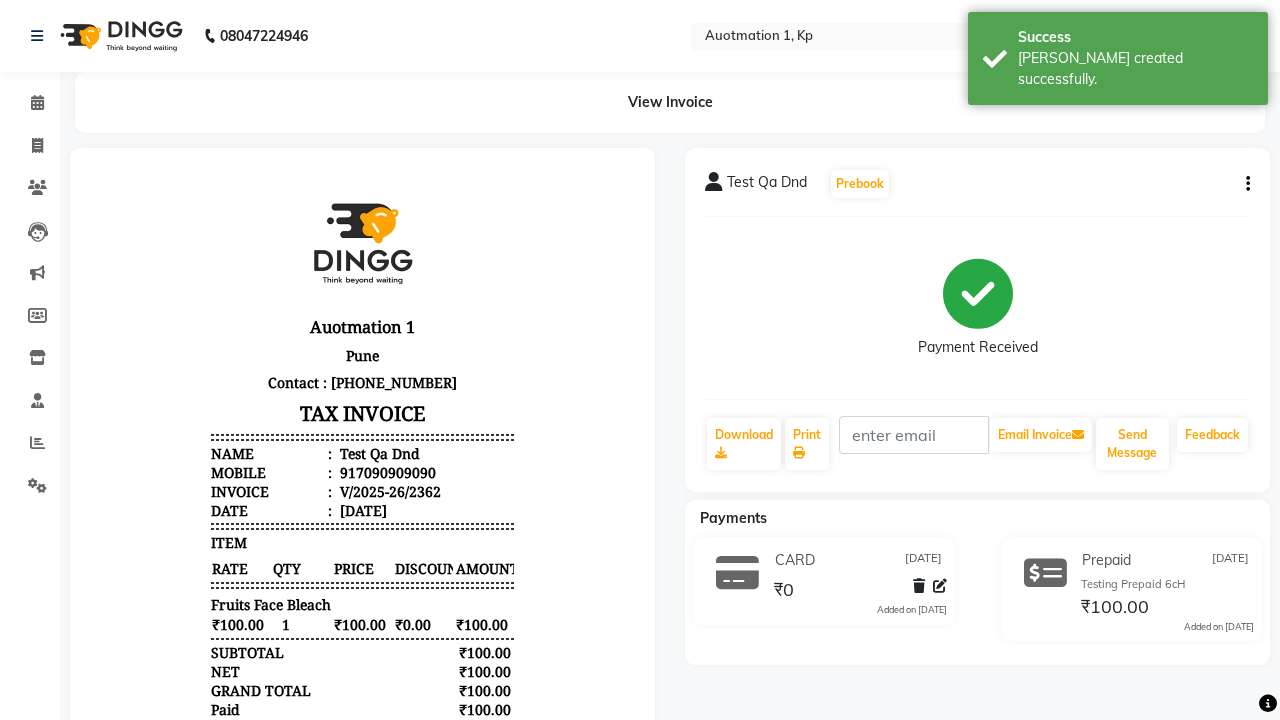 scroll, scrollTop: 0, scrollLeft: 0, axis: both 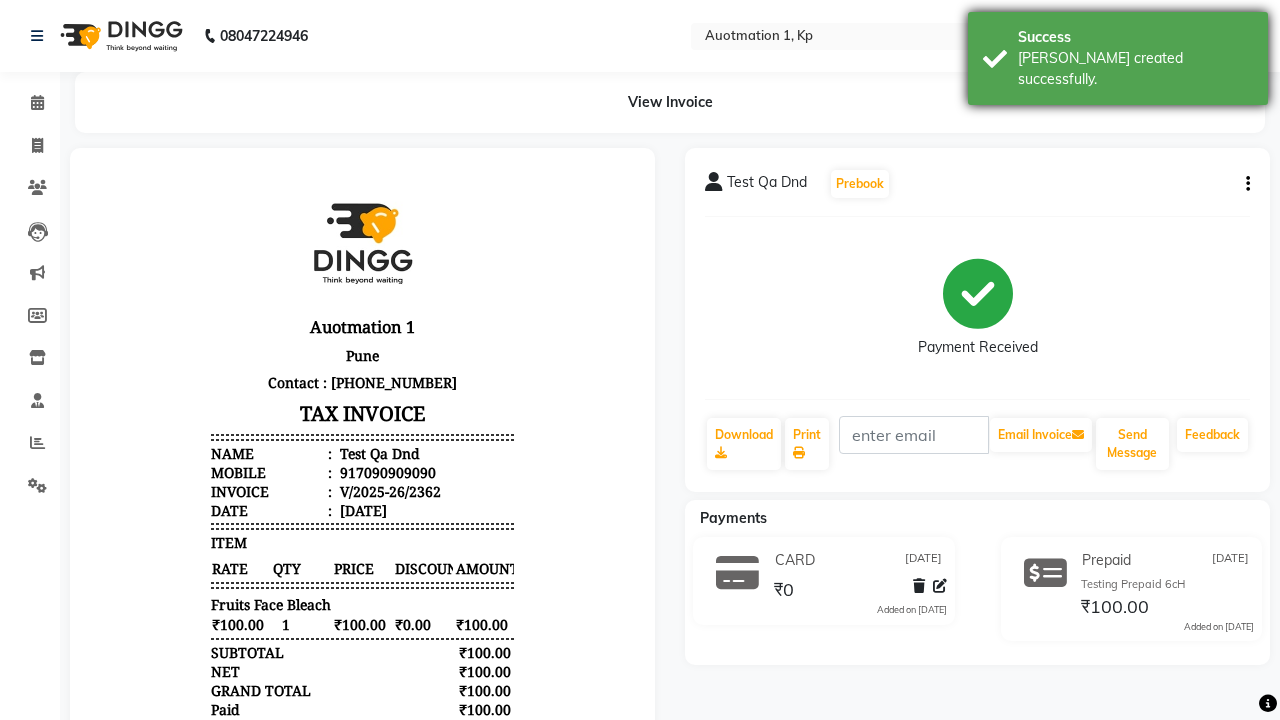 click on "[PERSON_NAME] created successfully." at bounding box center [1135, 69] 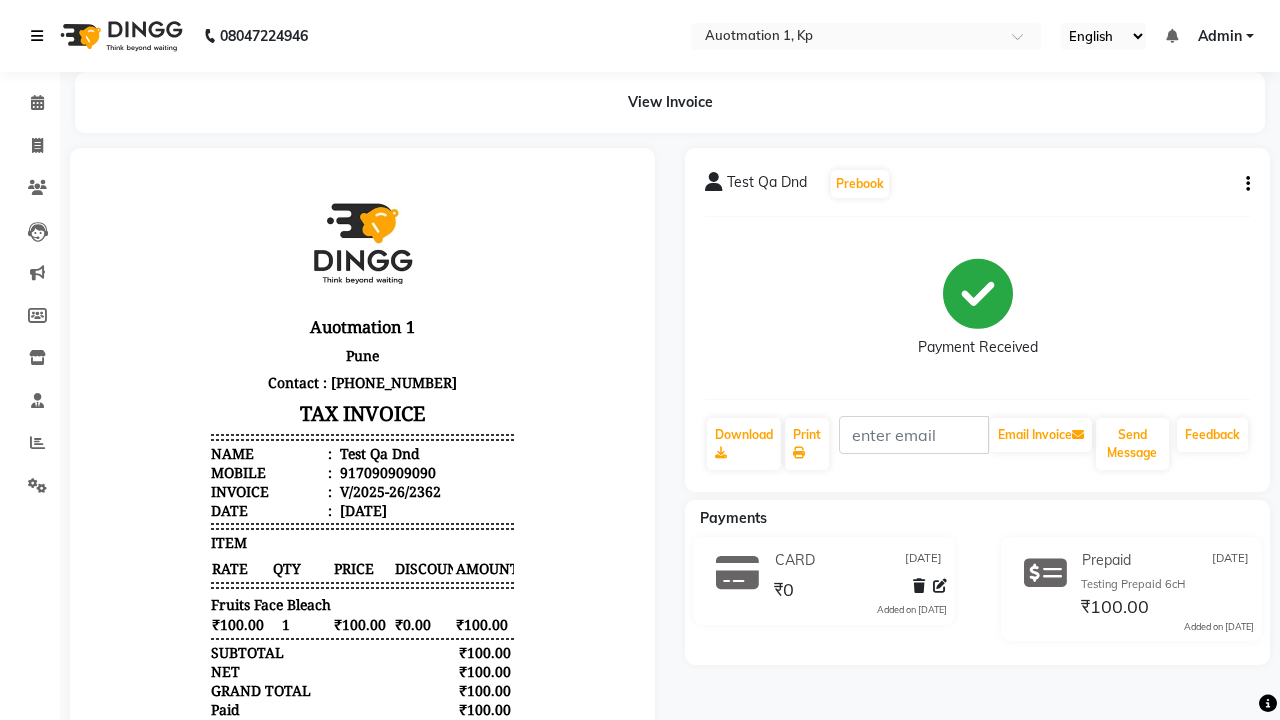 click at bounding box center [37, 36] 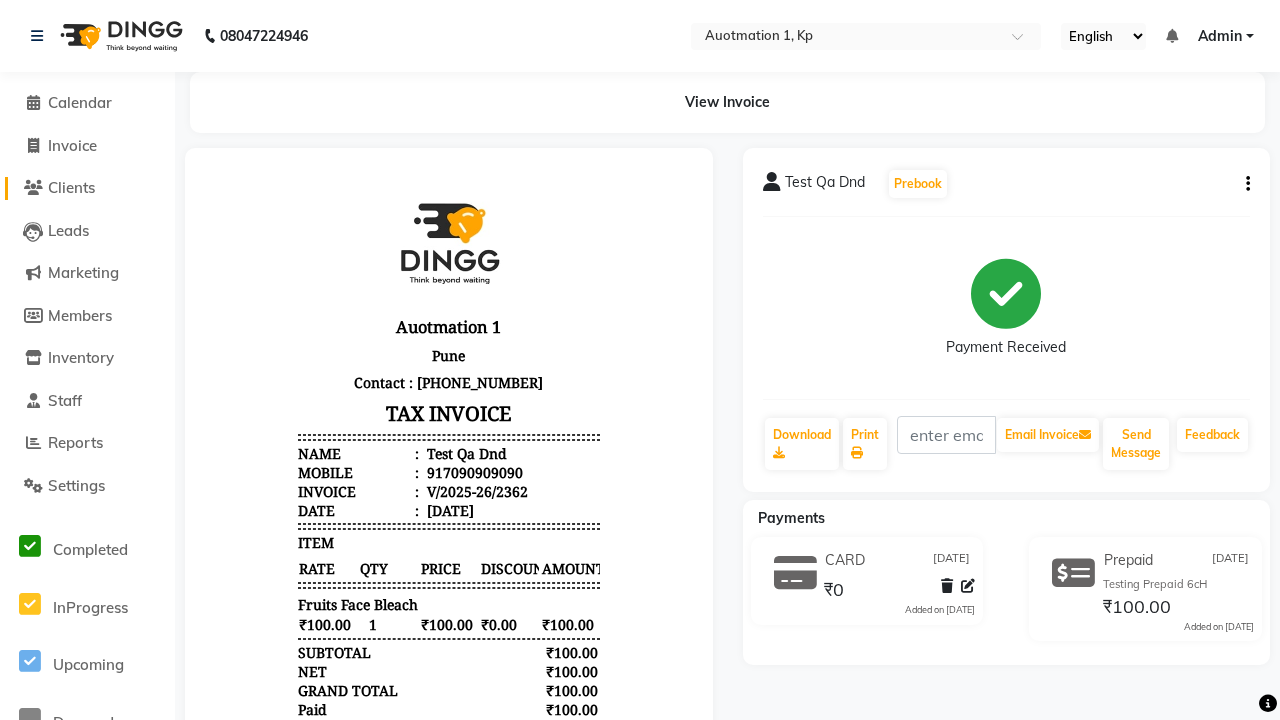 click on "Clients" 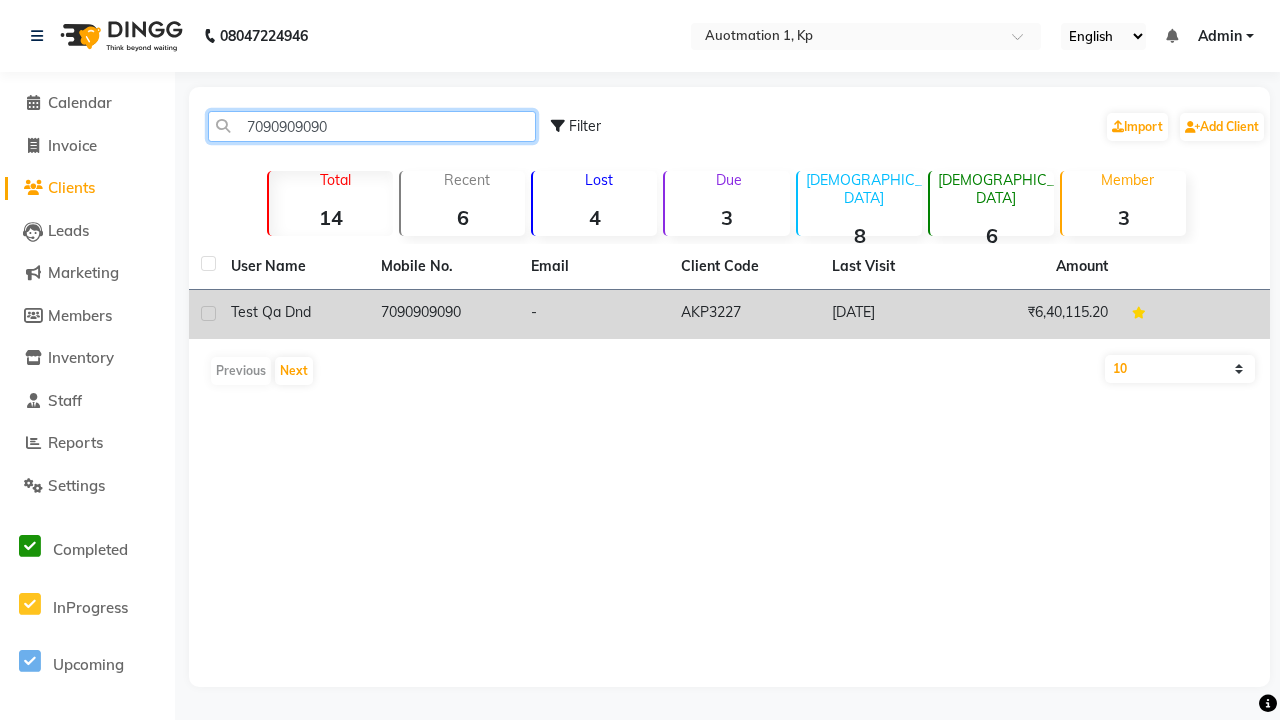 type on "7090909090" 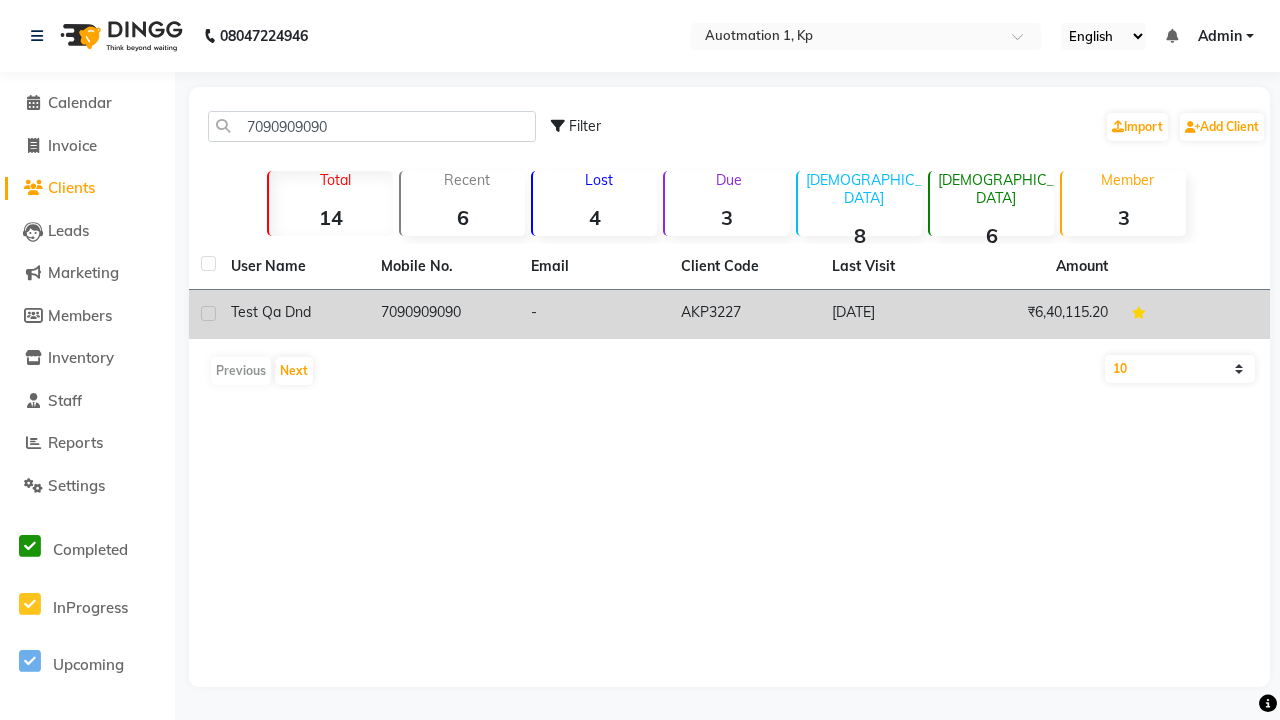 click on "7090909090" 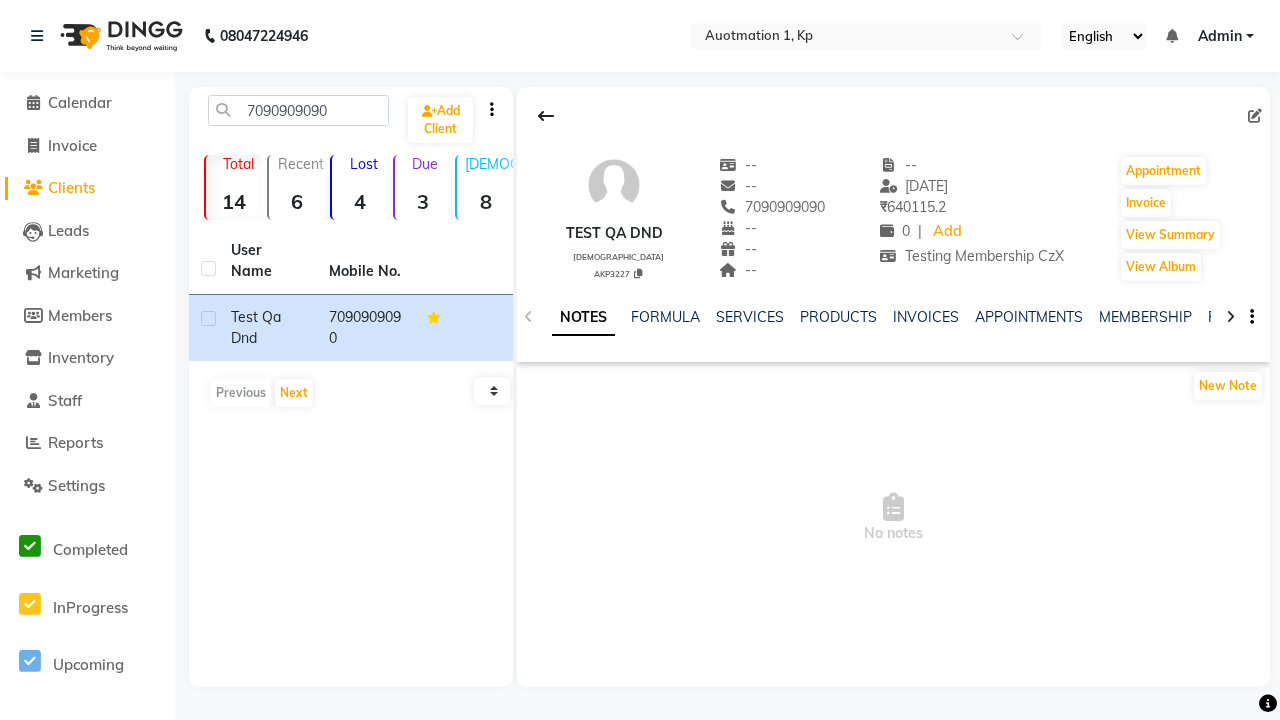click on "VOUCHERS" 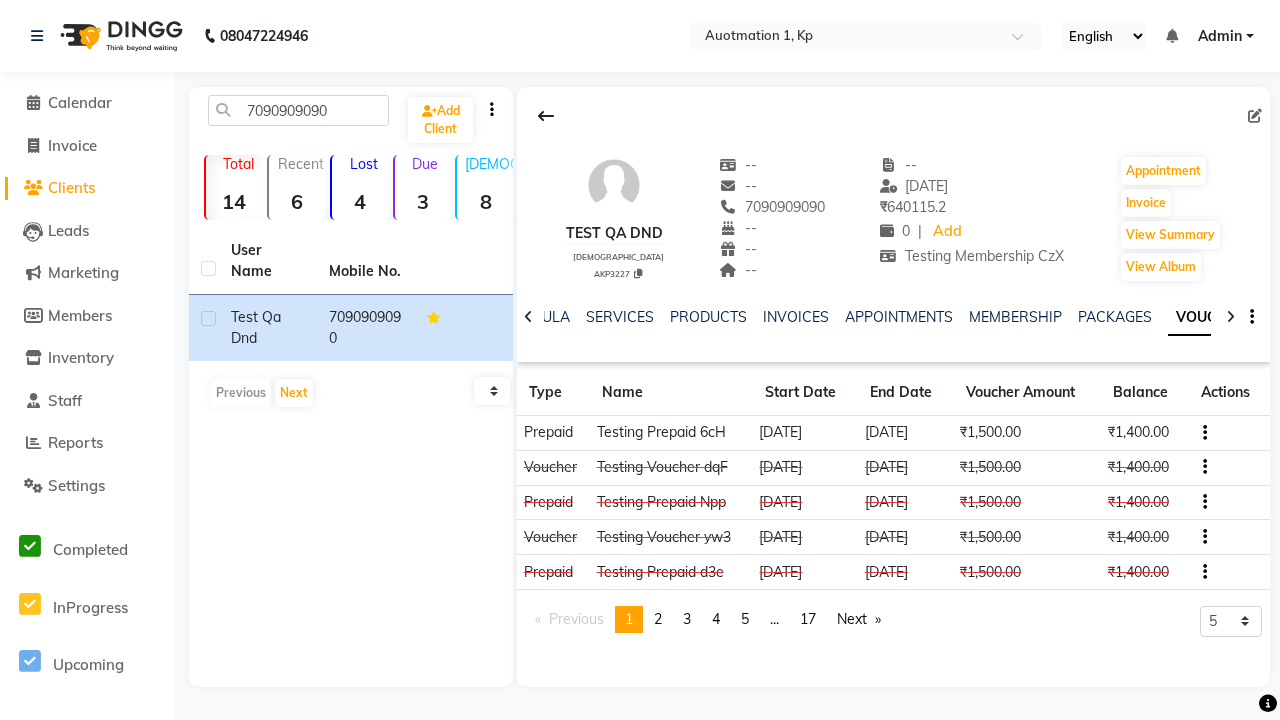 scroll, scrollTop: 0, scrollLeft: 460, axis: horizontal 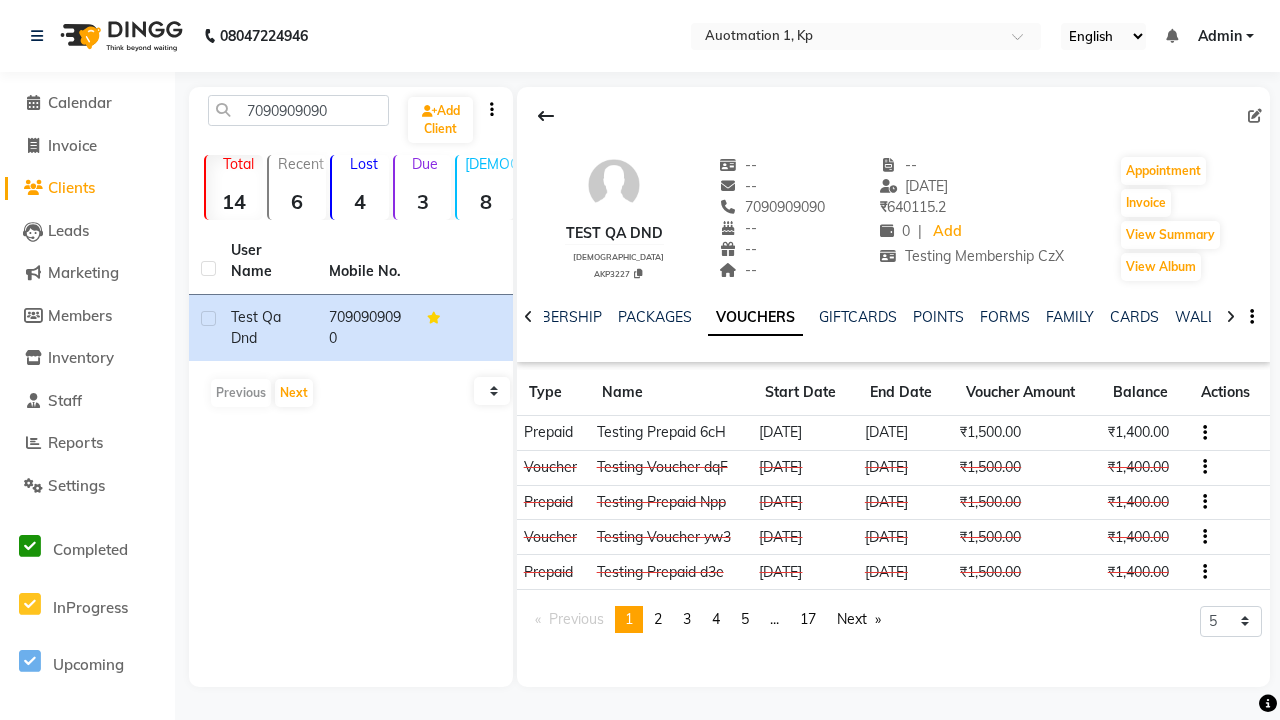 click 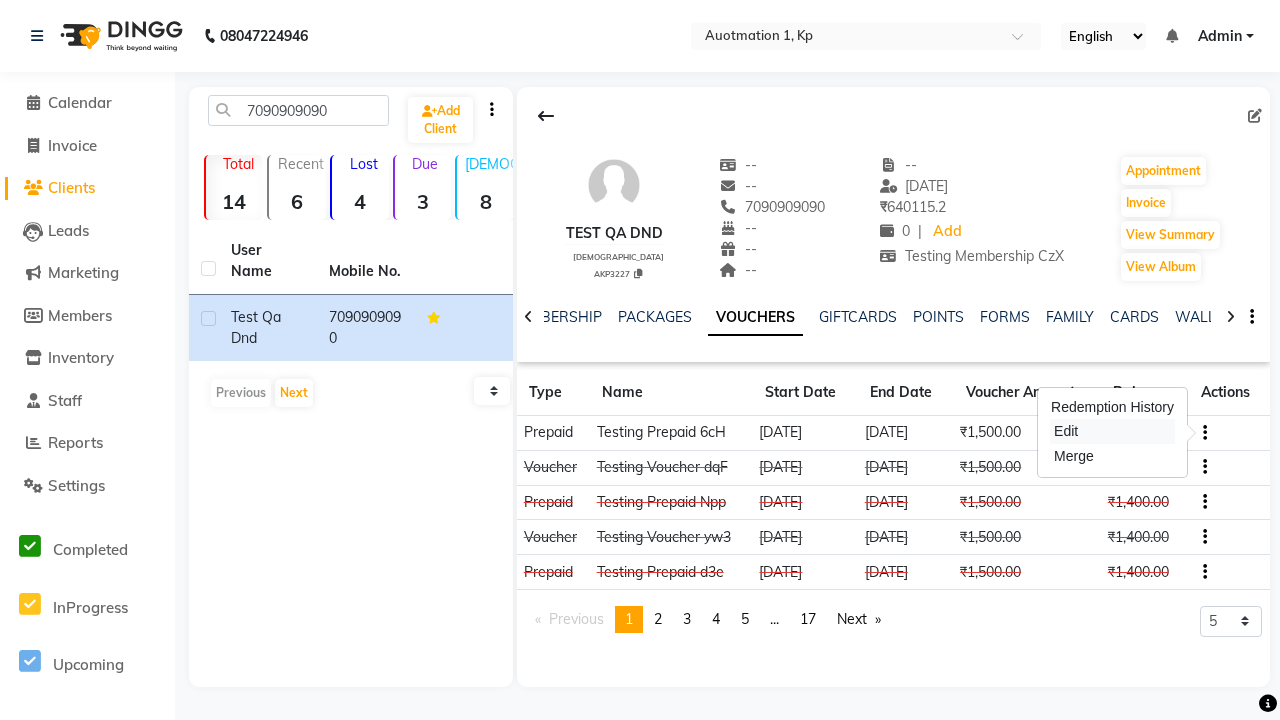 click on "Edit" at bounding box center (1112, 431) 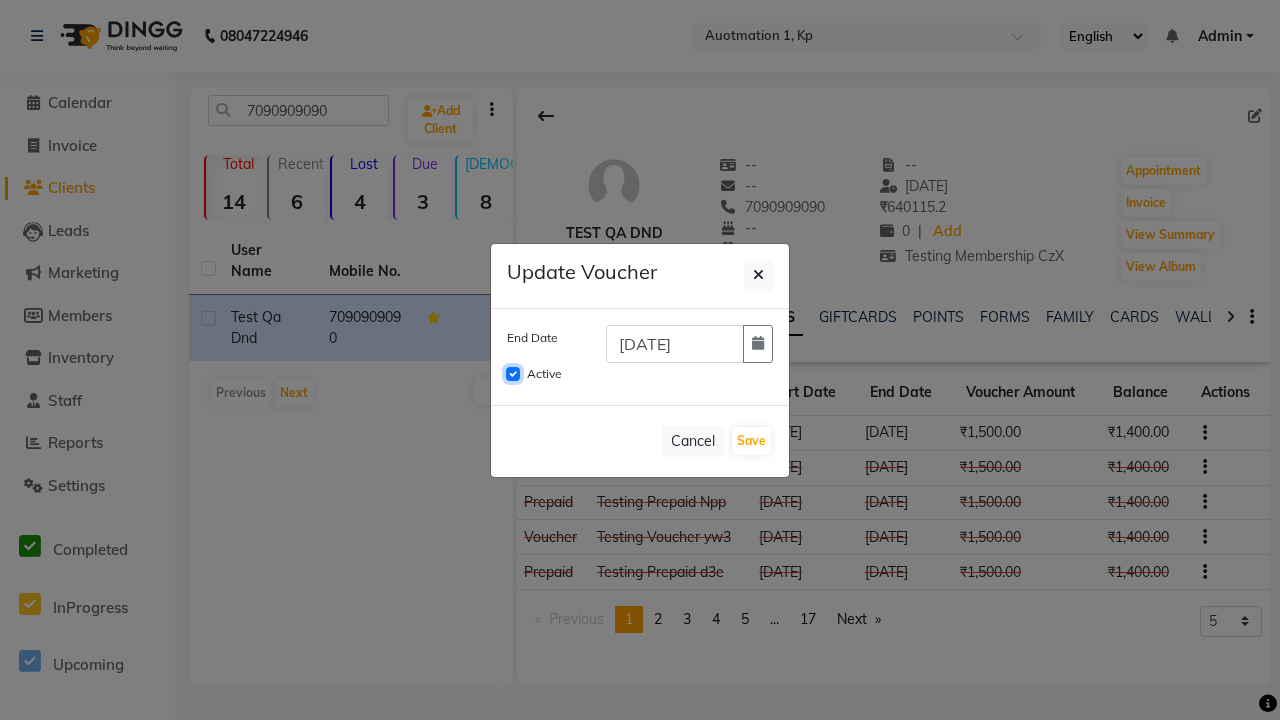 click on "Active" at bounding box center (513, 374) 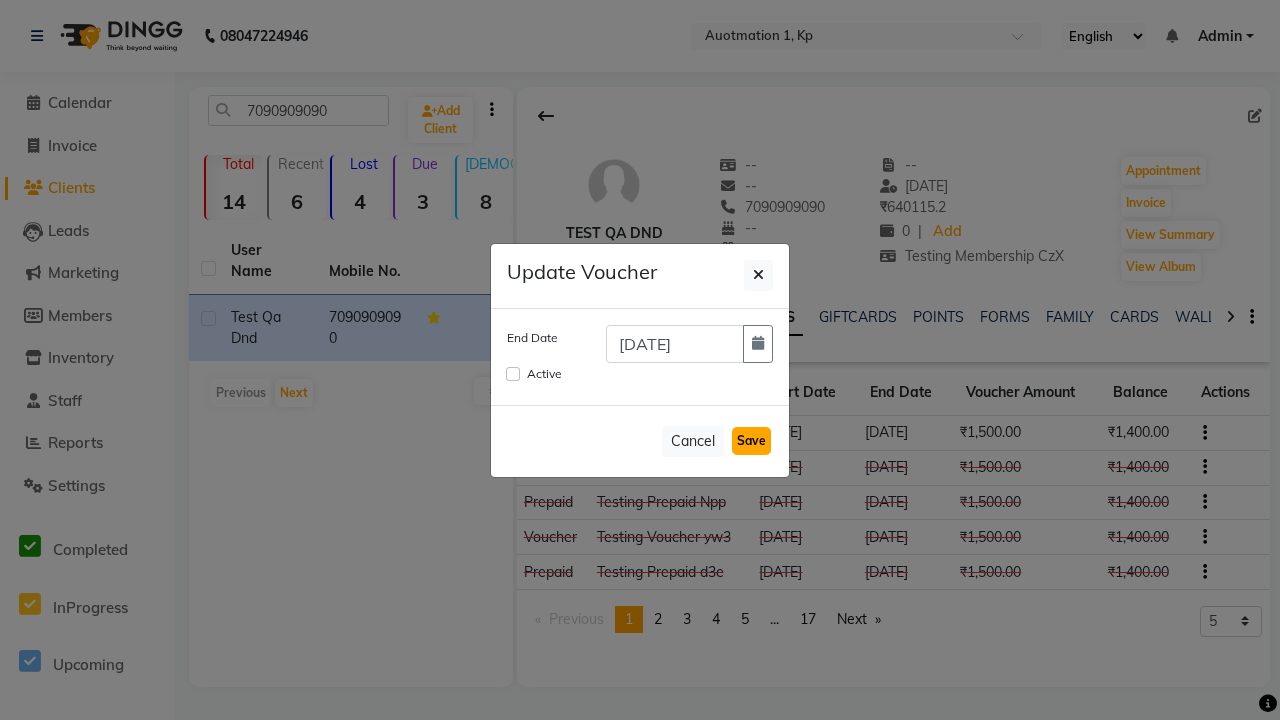 click on "Save" 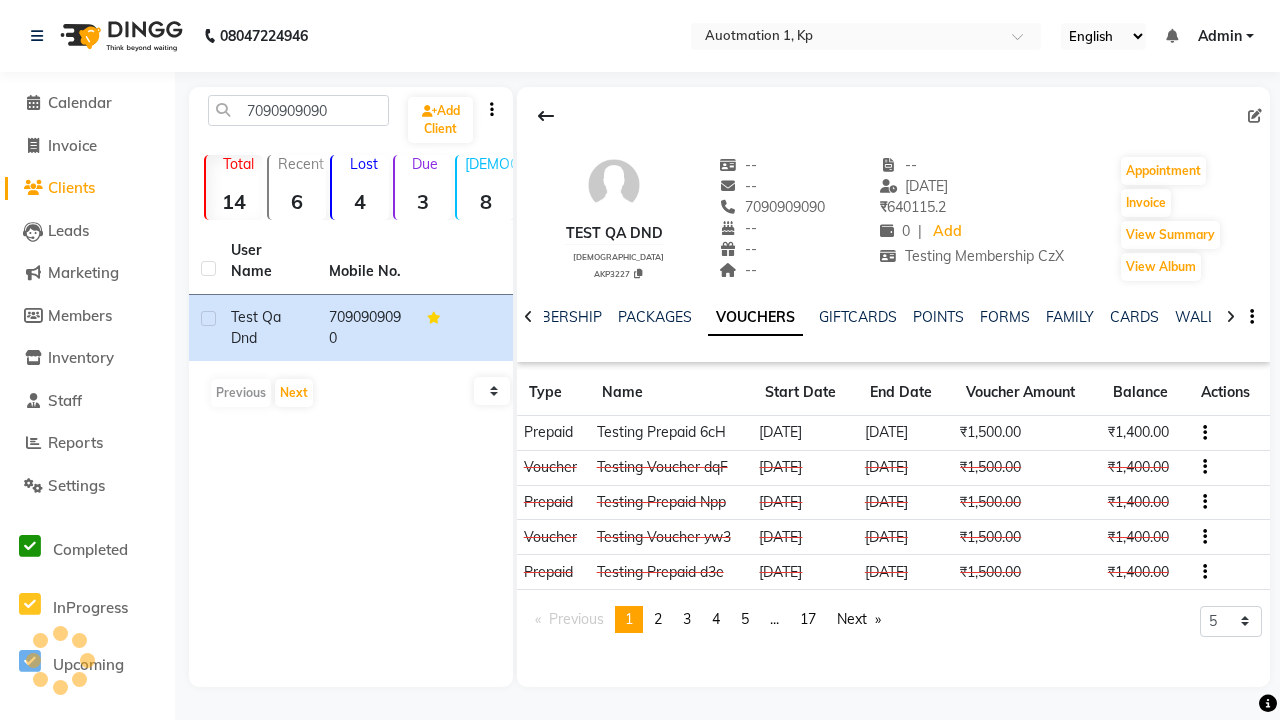 type 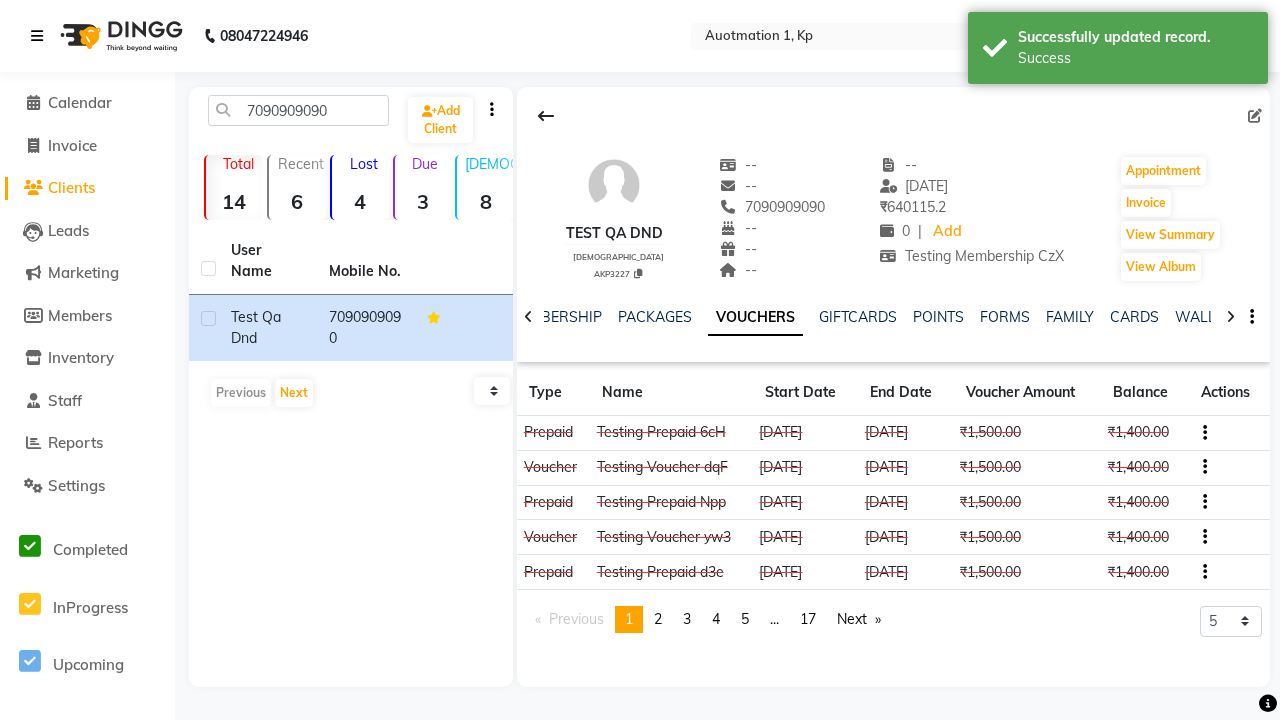 click on "Success" at bounding box center (1135, 58) 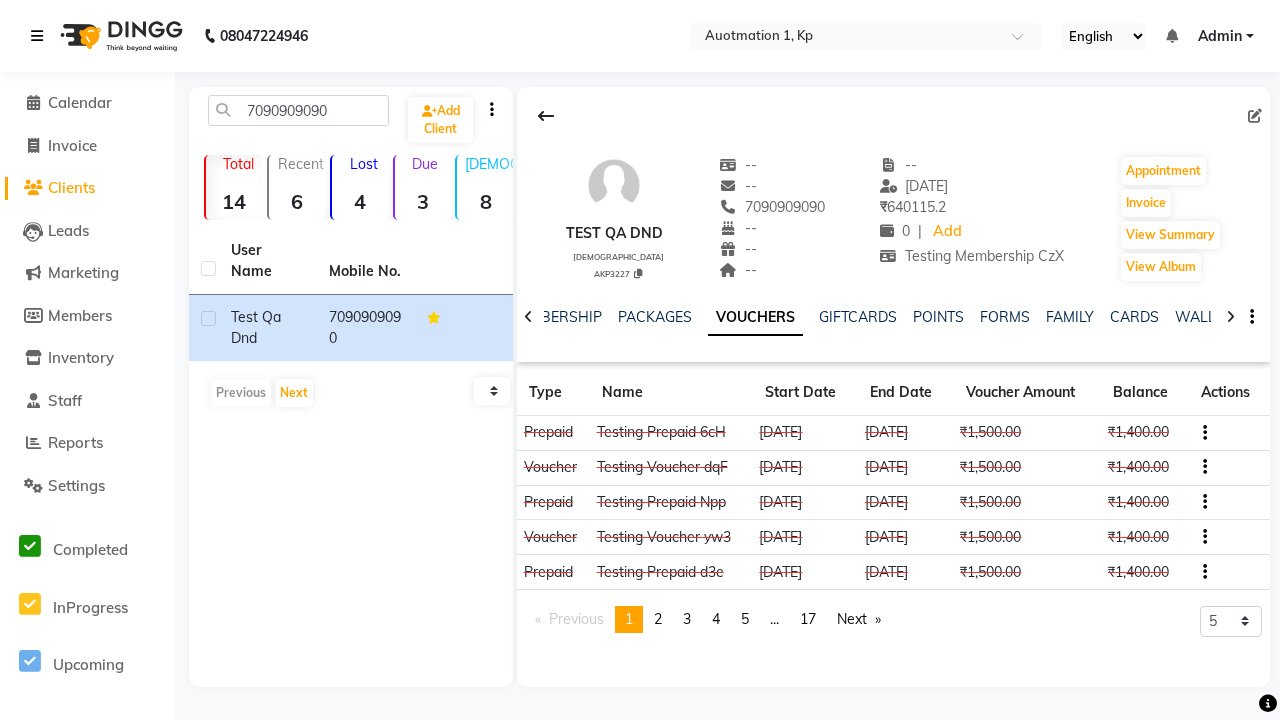 click at bounding box center [37, 36] 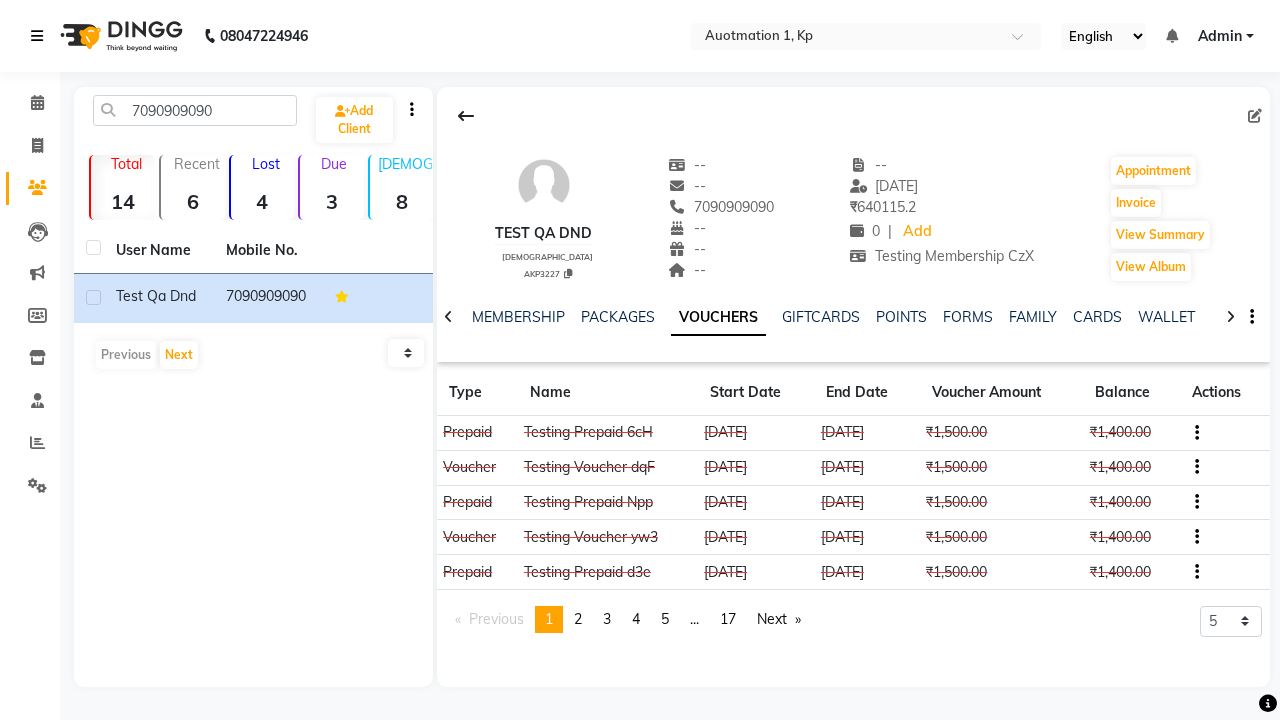 scroll, scrollTop: 0, scrollLeft: 417, axis: horizontal 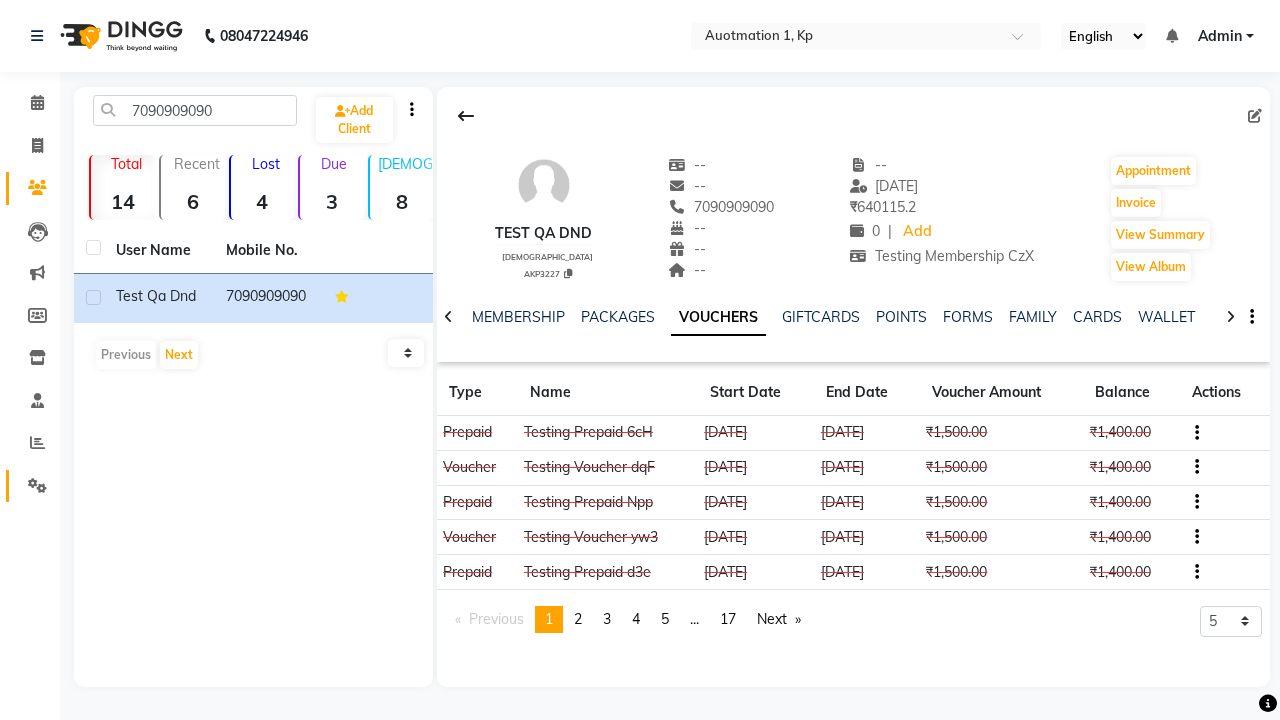 click 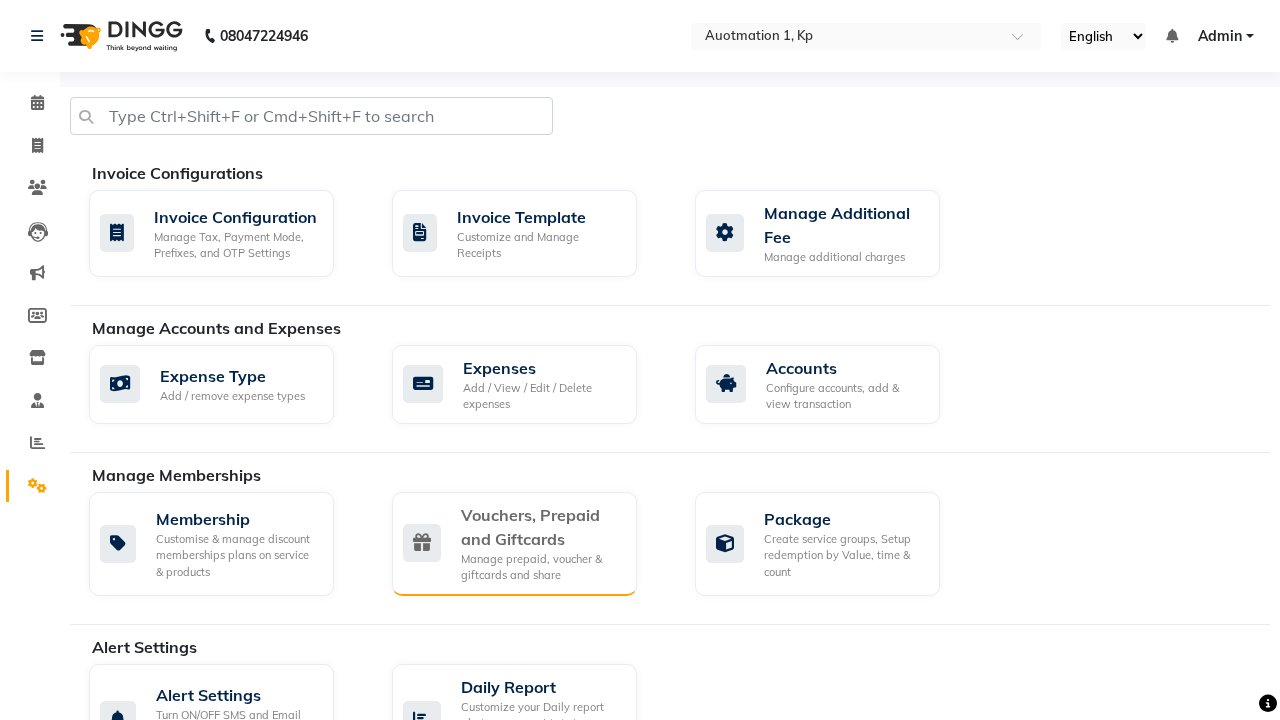 click on "Vouchers, Prepaid and Giftcards" 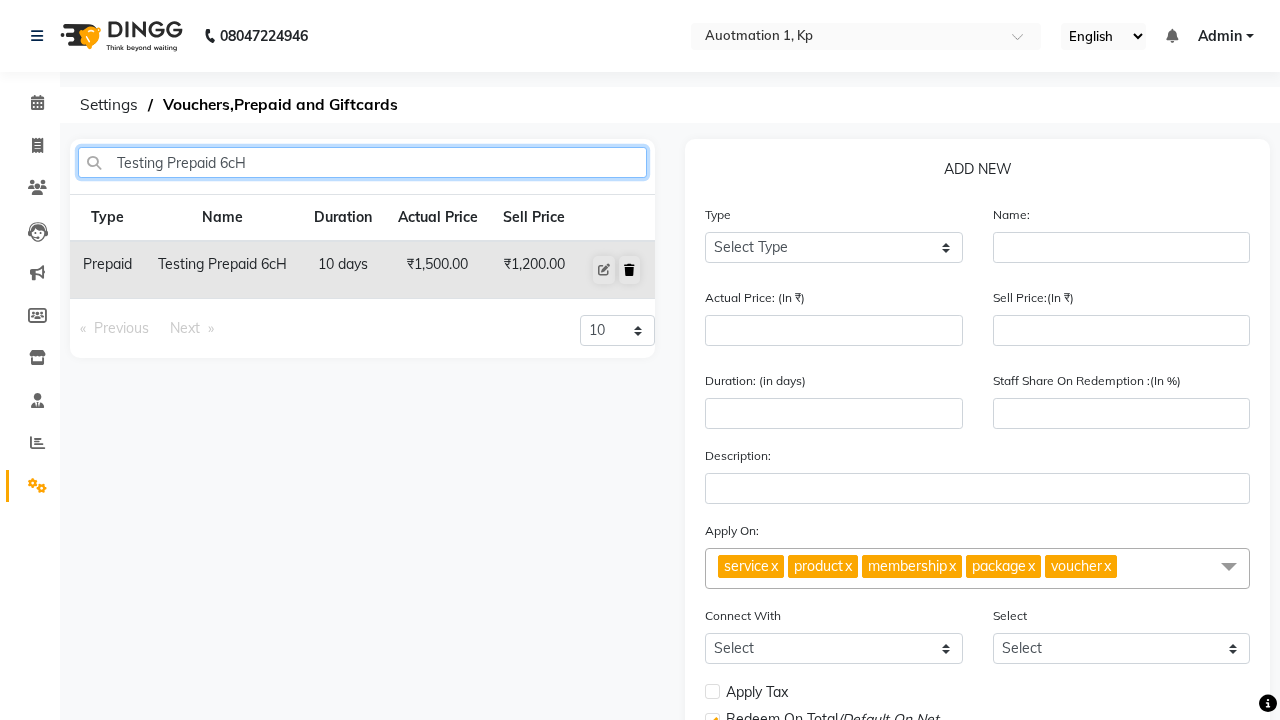 type on "Testing Prepaid 6cH" 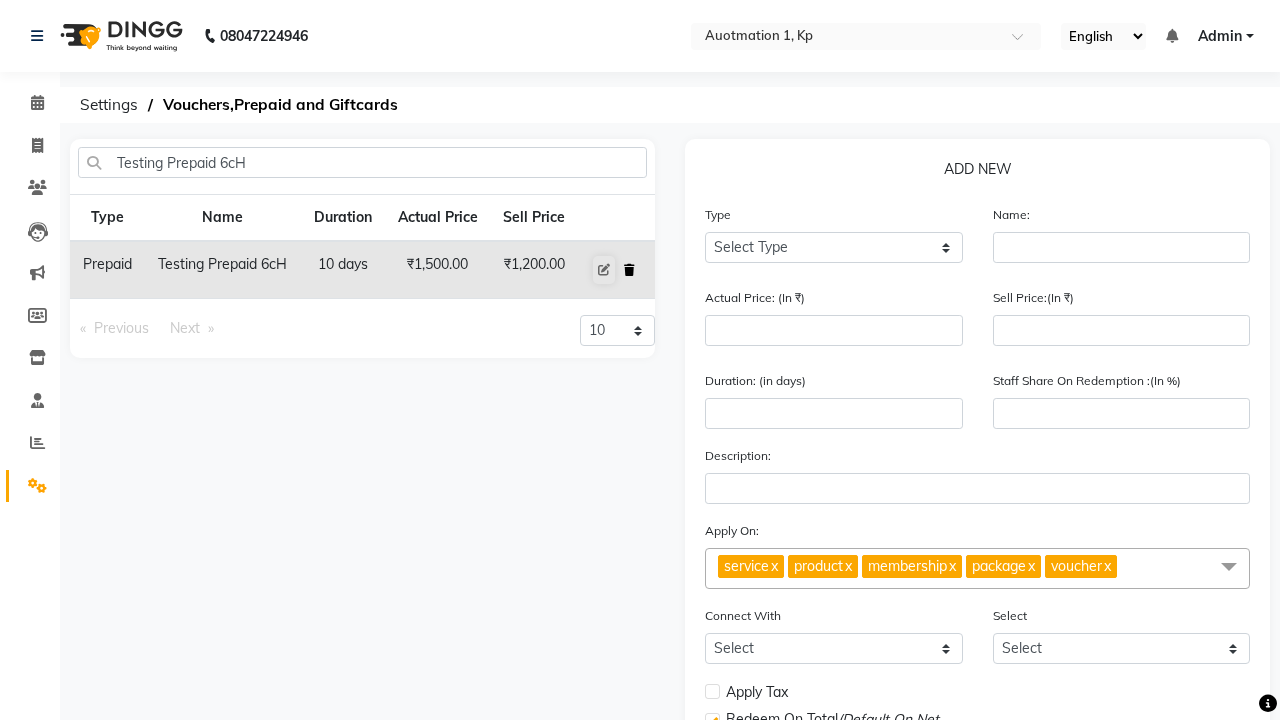 click 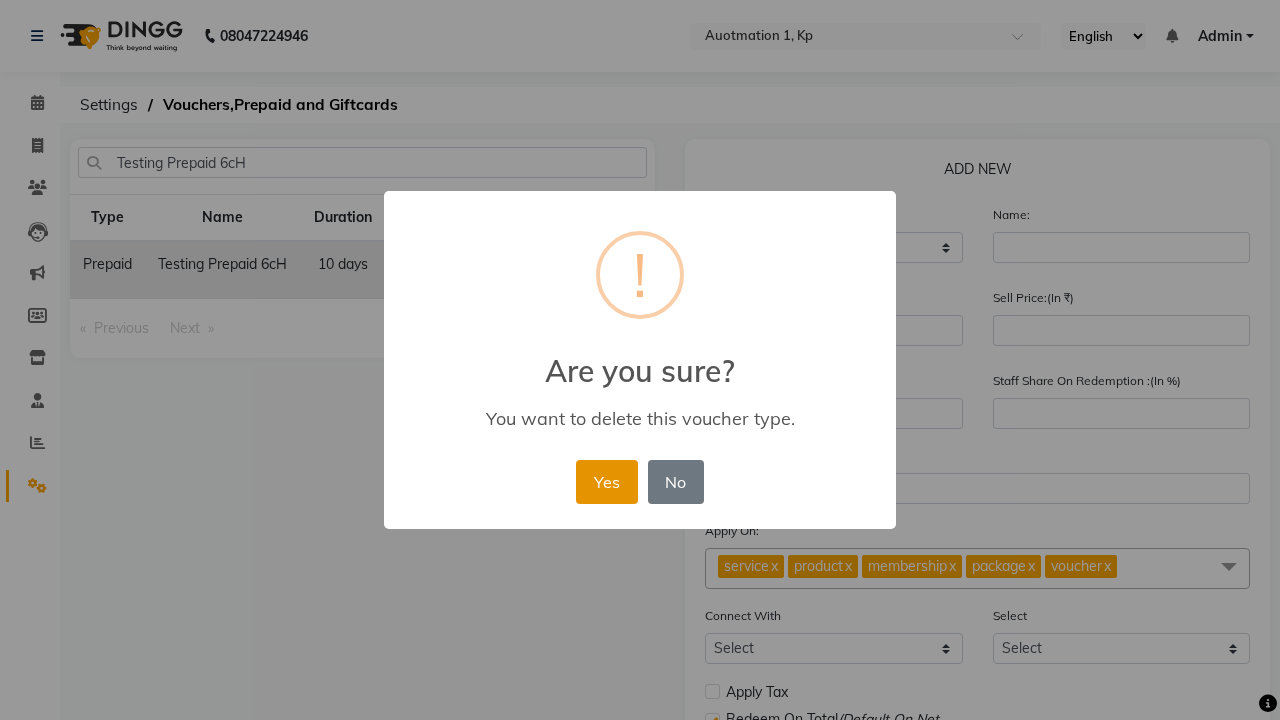 click on "Yes" at bounding box center [606, 482] 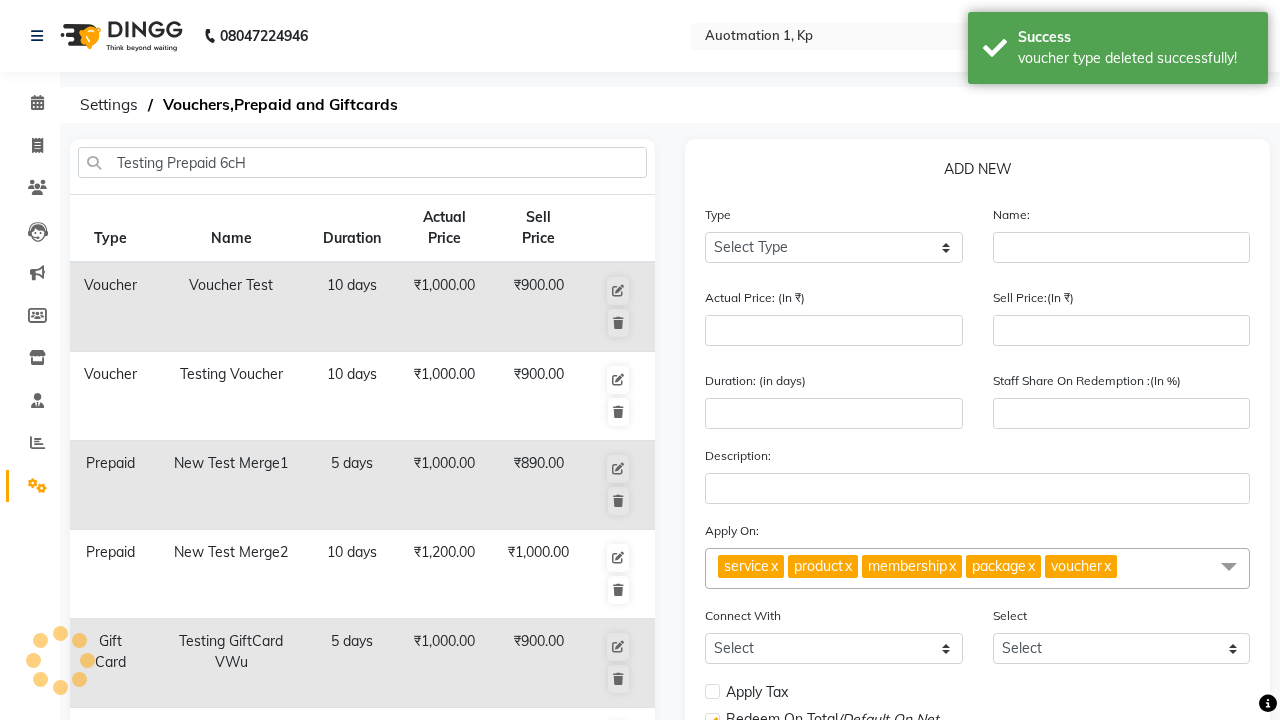 type 